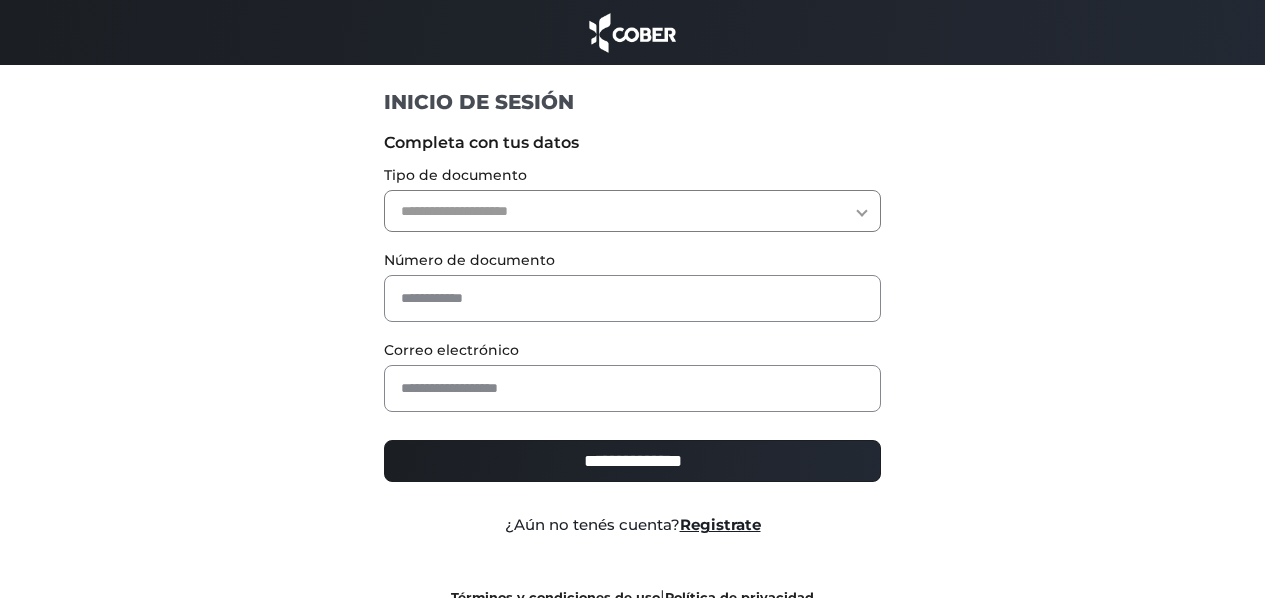 scroll, scrollTop: 0, scrollLeft: 0, axis: both 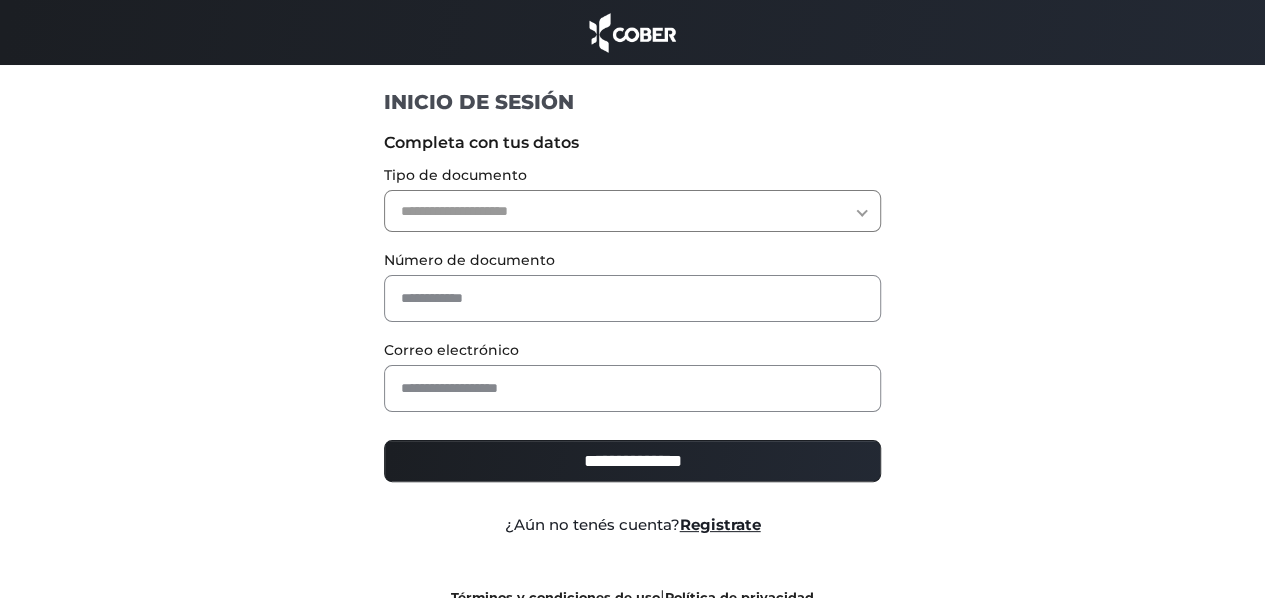 click on "**********" at bounding box center [632, 211] 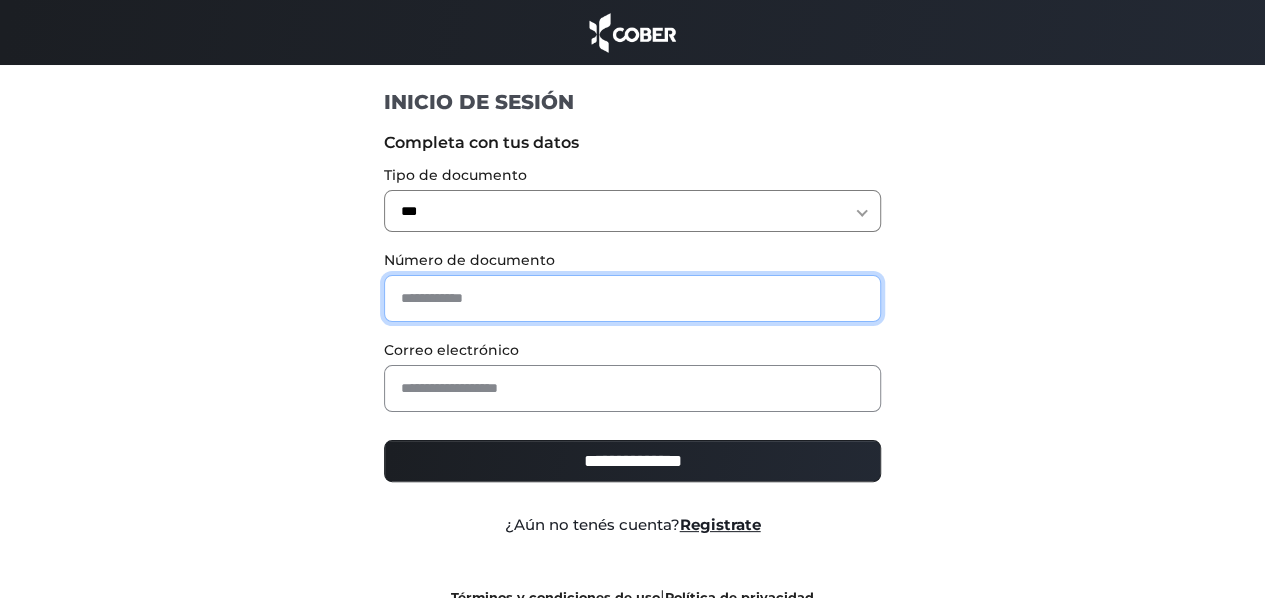 click at bounding box center (632, 298) 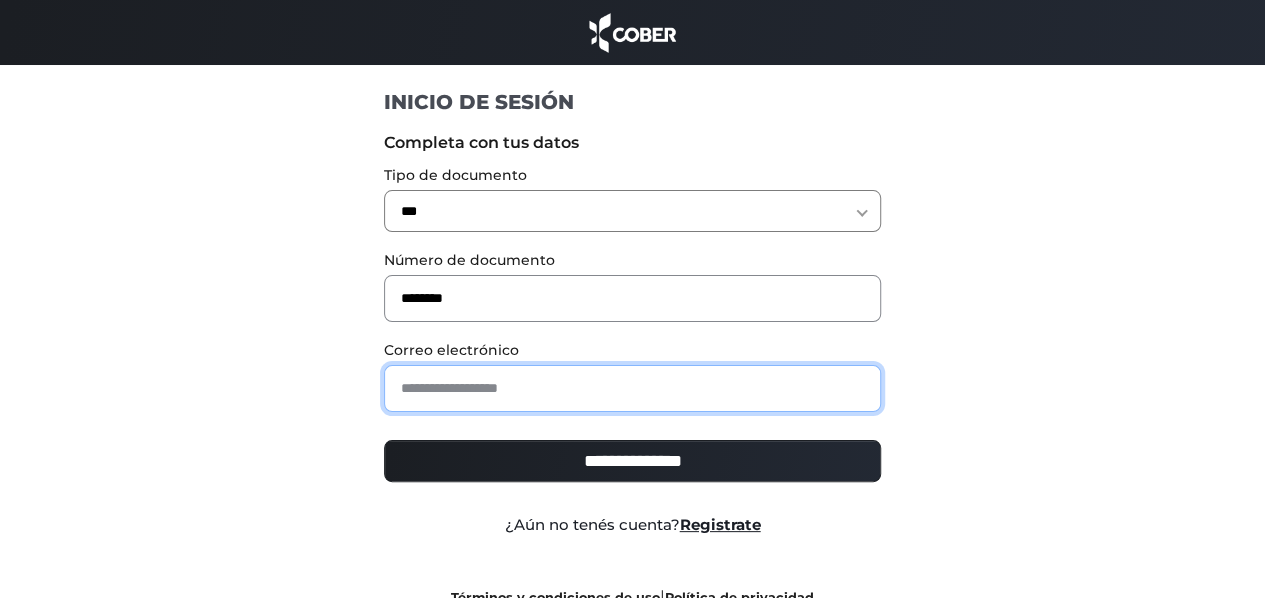 click at bounding box center [632, 388] 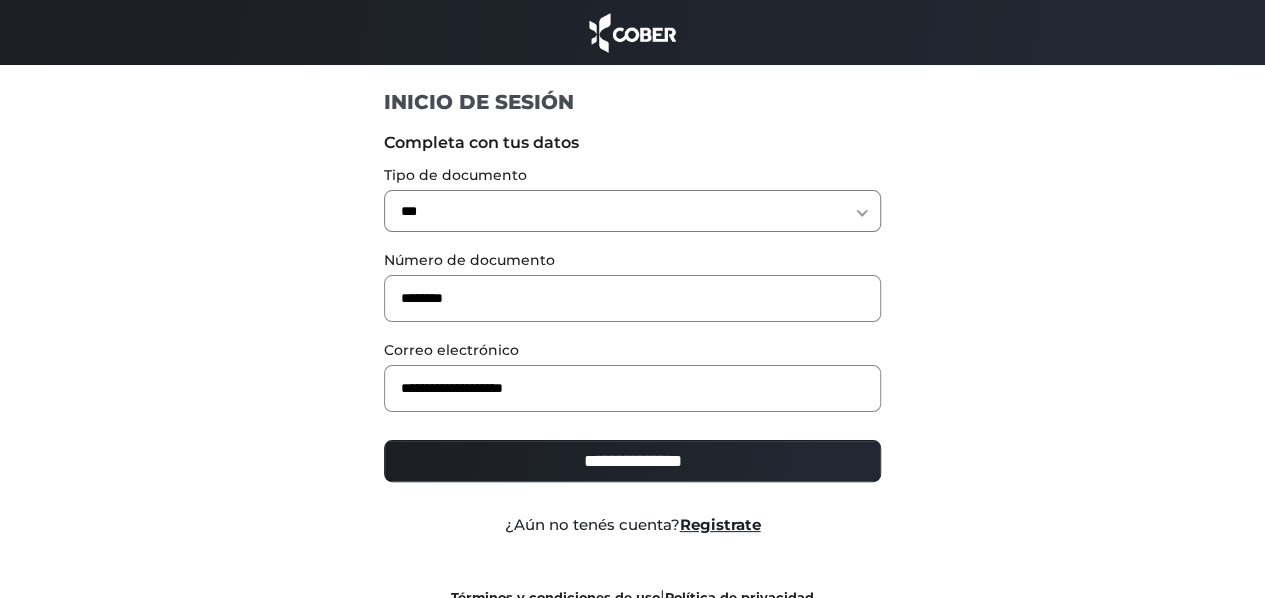 click on "**********" at bounding box center [632, 461] 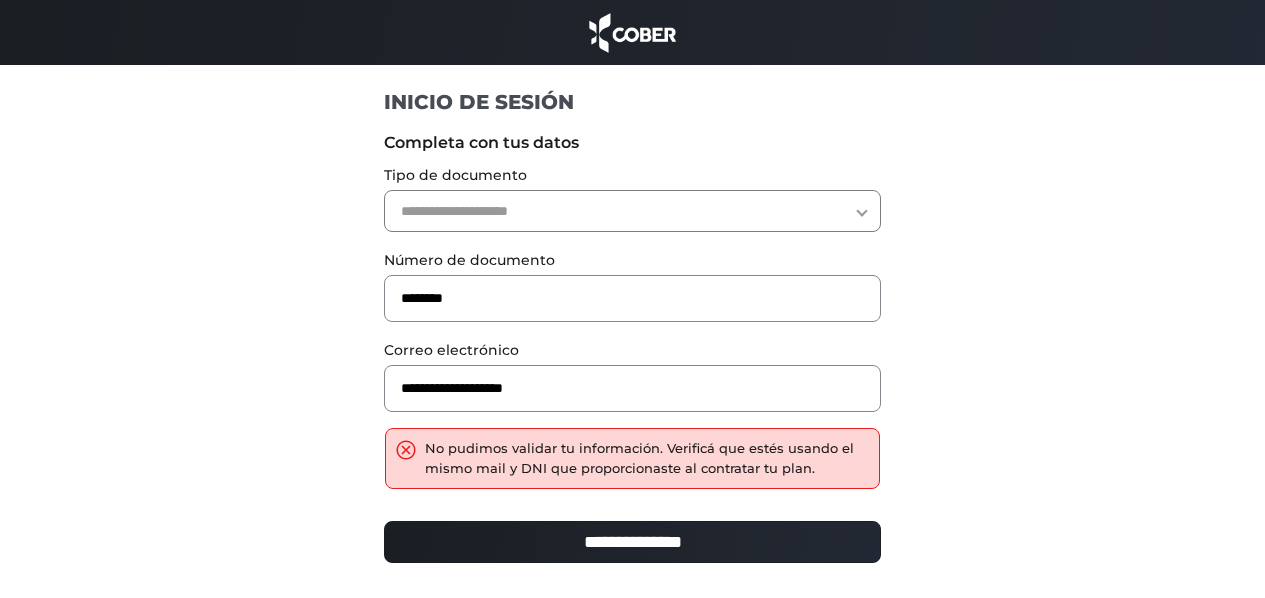 scroll, scrollTop: 0, scrollLeft: 0, axis: both 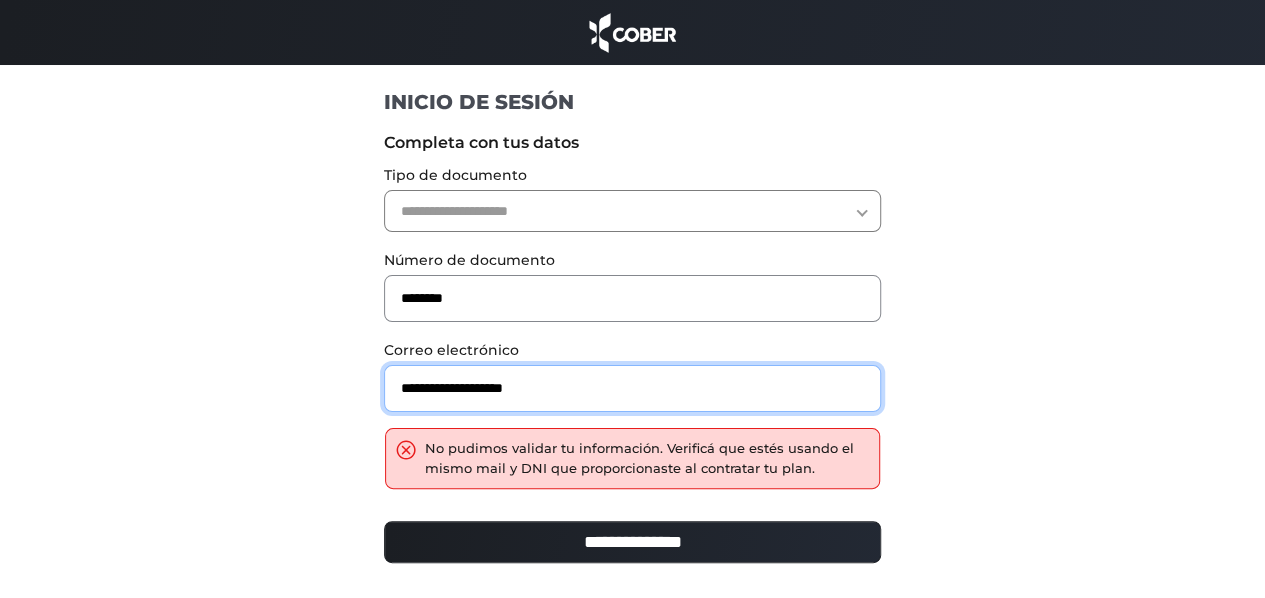 click on "**********" at bounding box center (632, 388) 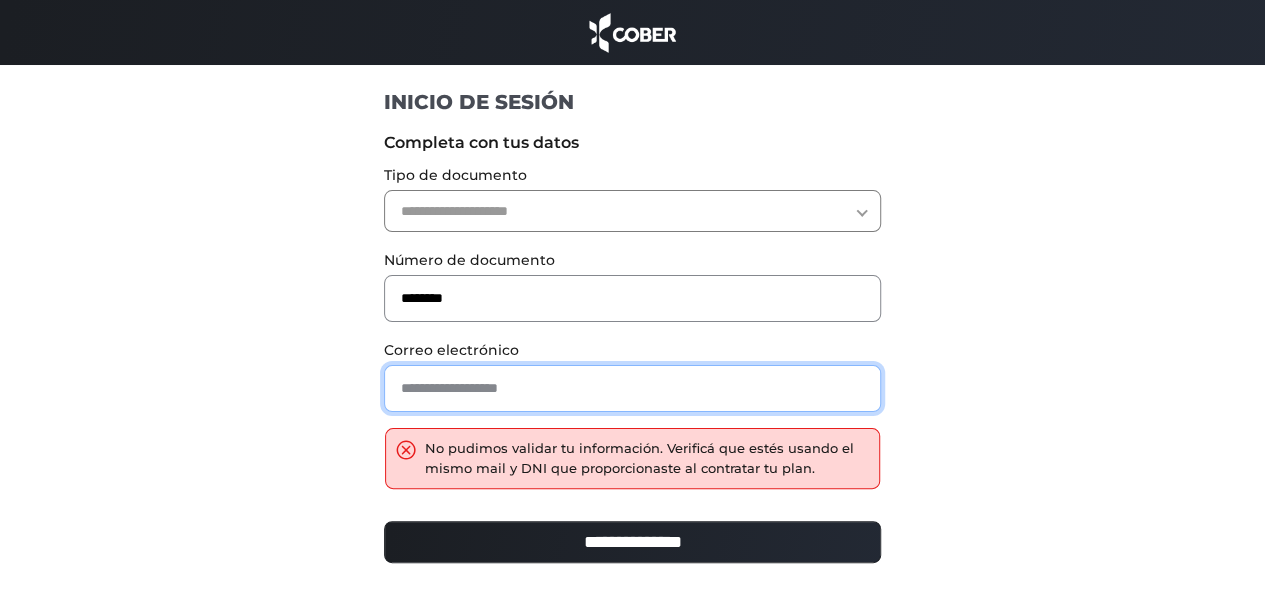 click at bounding box center (632, 388) 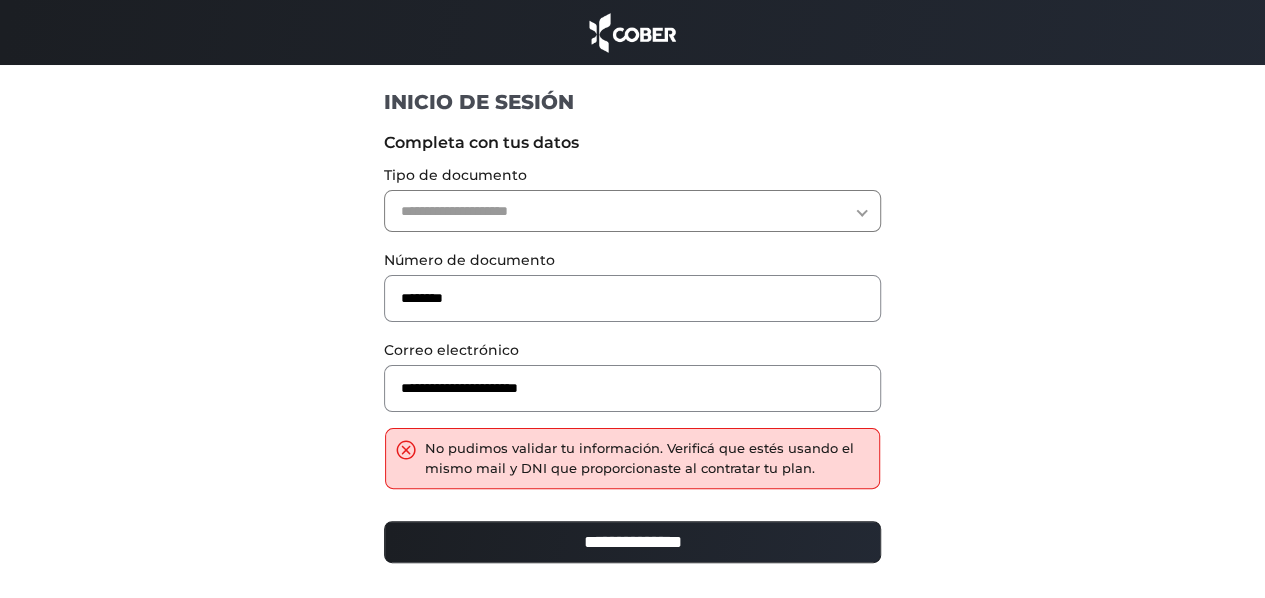 click on "**********" at bounding box center (632, 542) 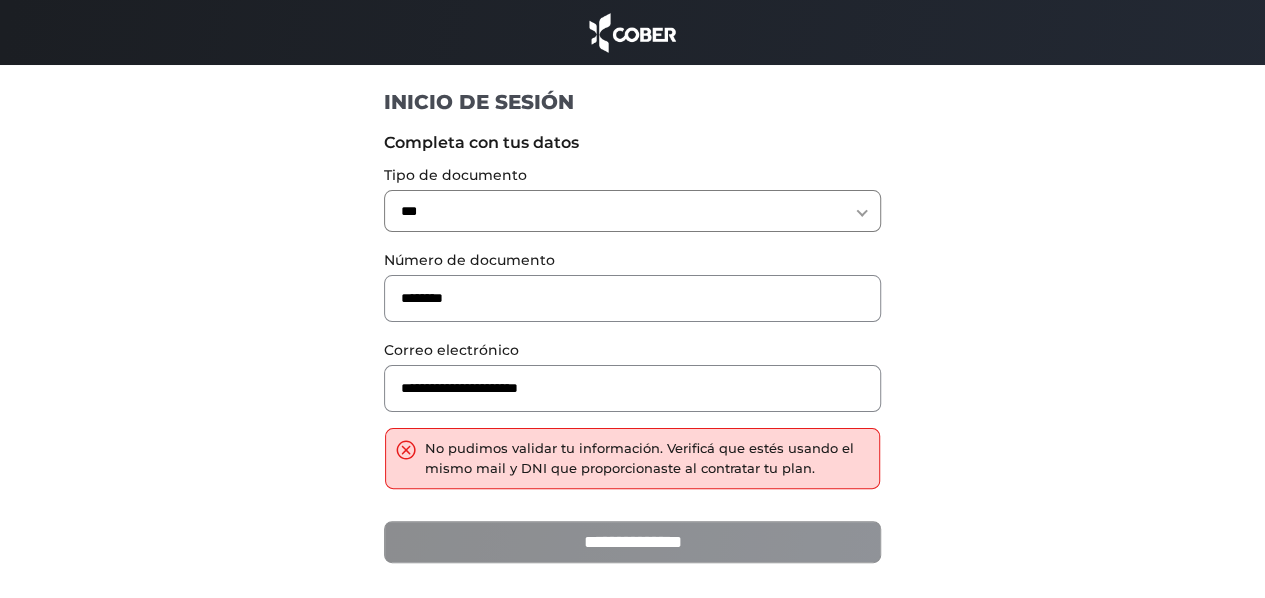 click on "**********" at bounding box center [632, 542] 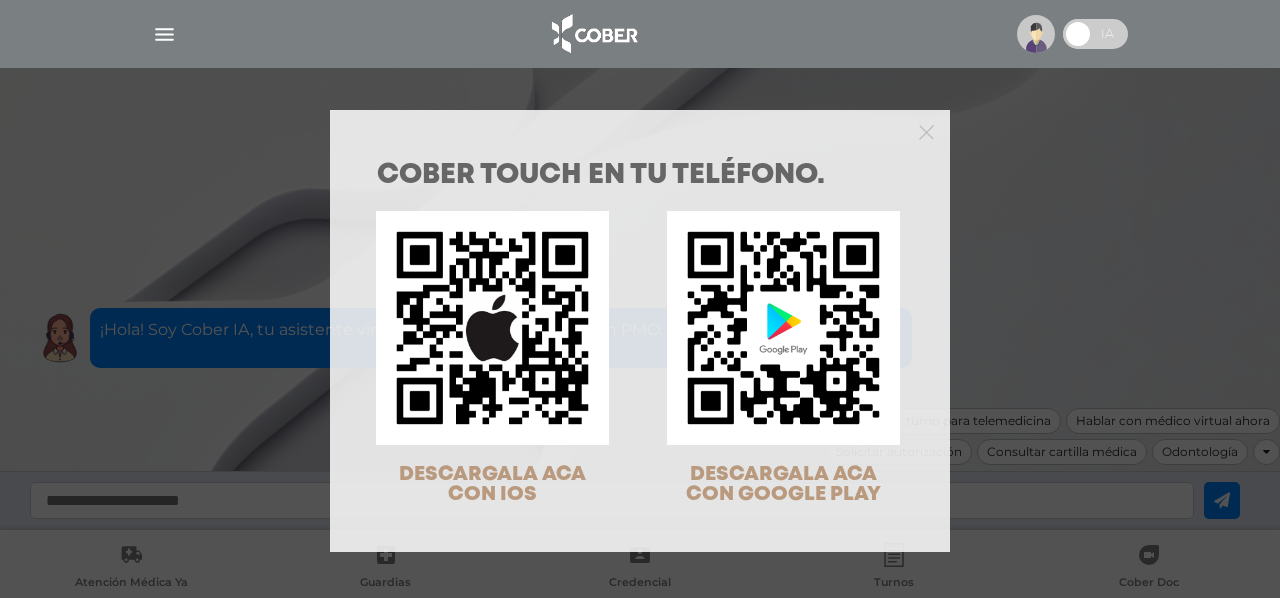 scroll, scrollTop: 0, scrollLeft: 0, axis: both 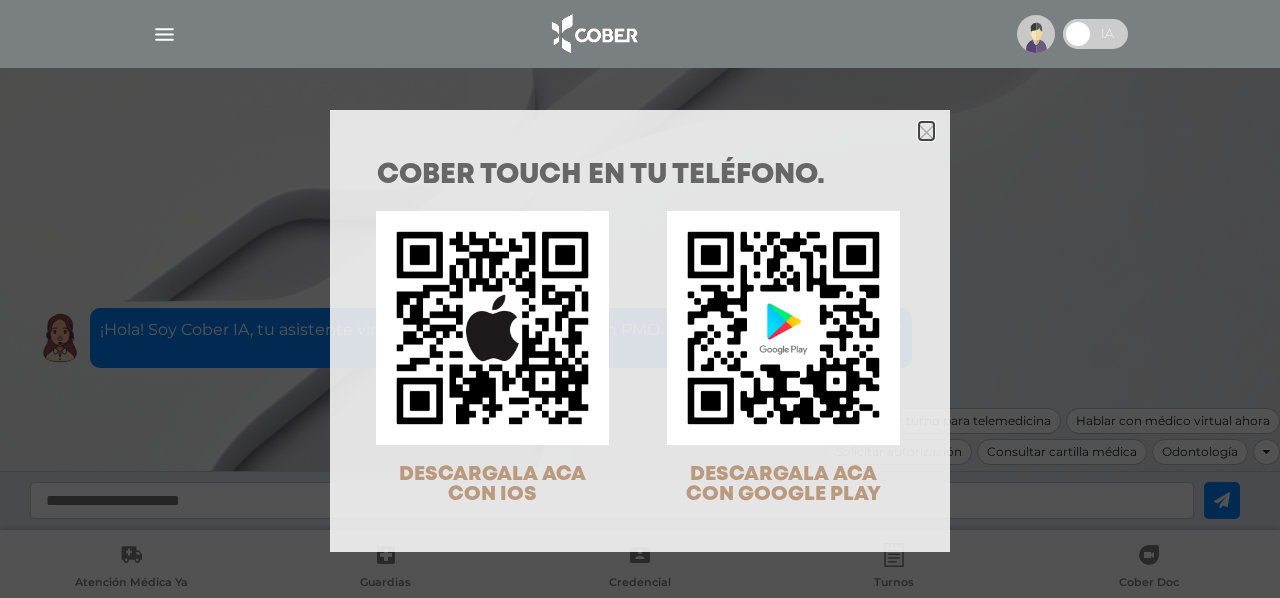 click 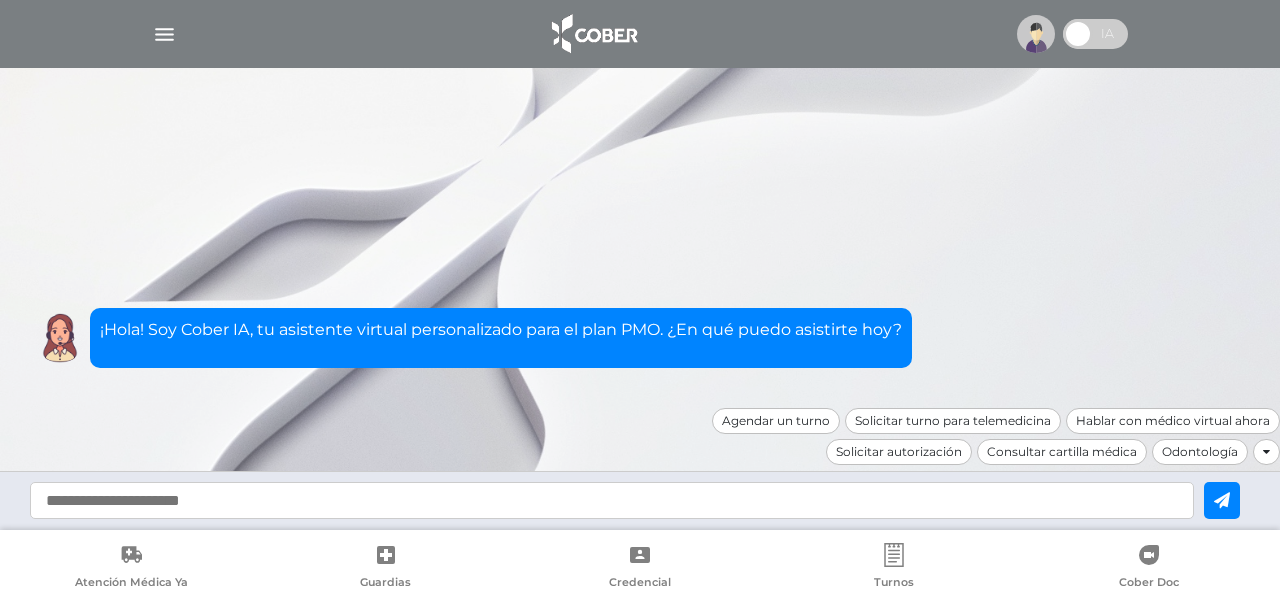 click at bounding box center [164, 34] 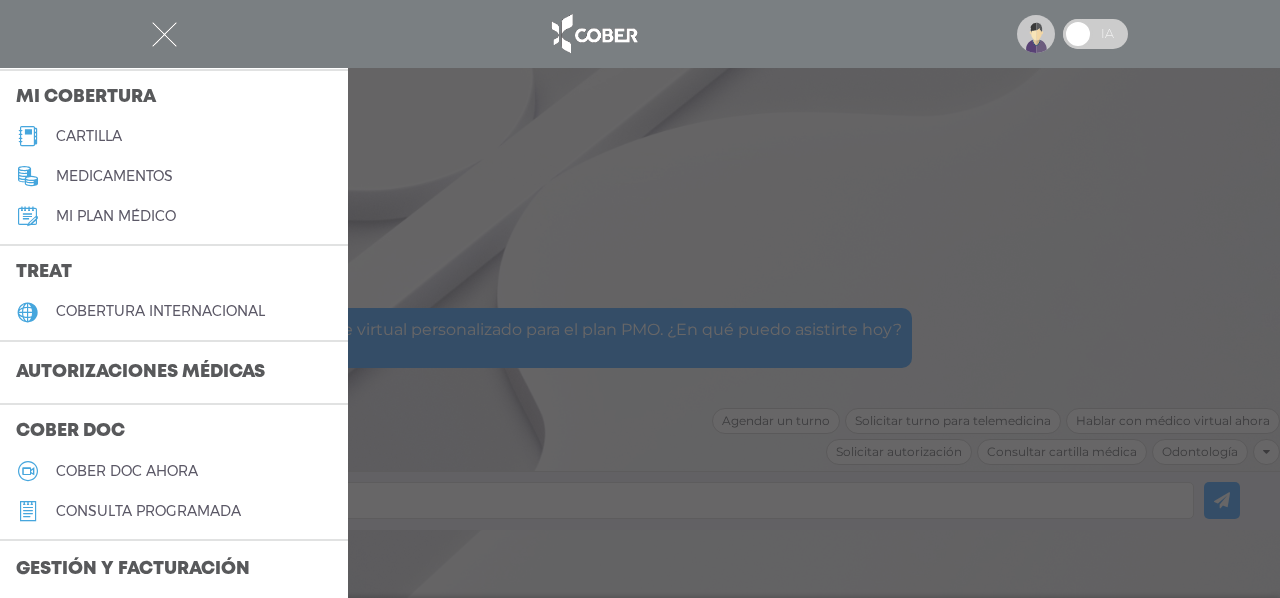 scroll, scrollTop: 400, scrollLeft: 0, axis: vertical 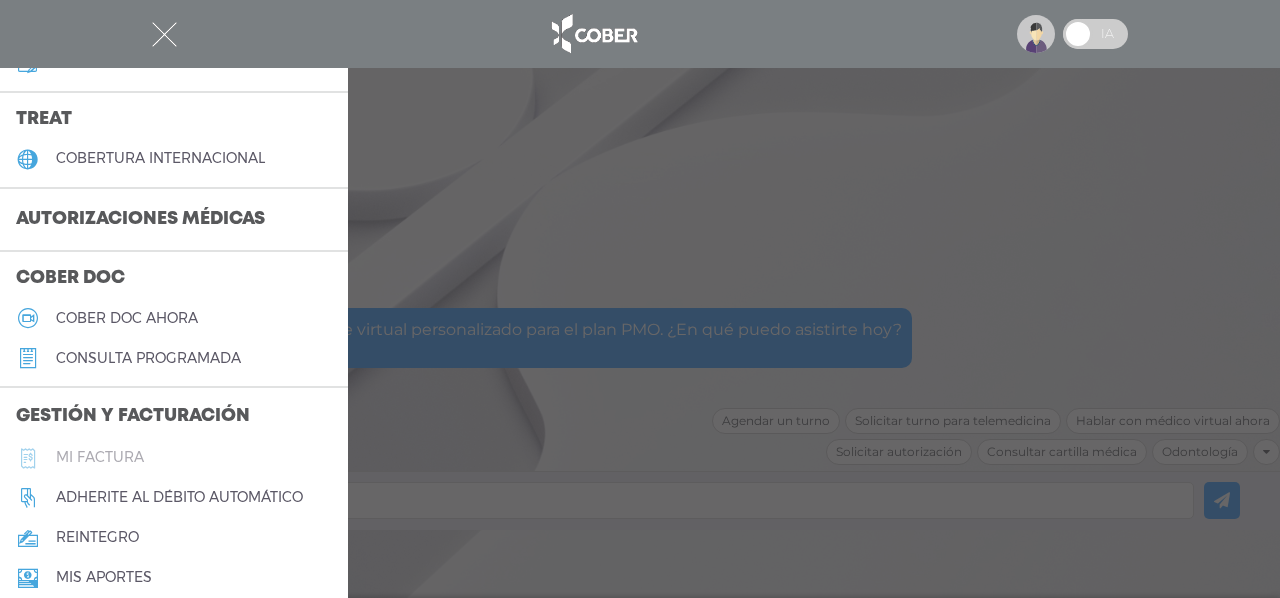 click on "Mi factura" at bounding box center [100, 457] 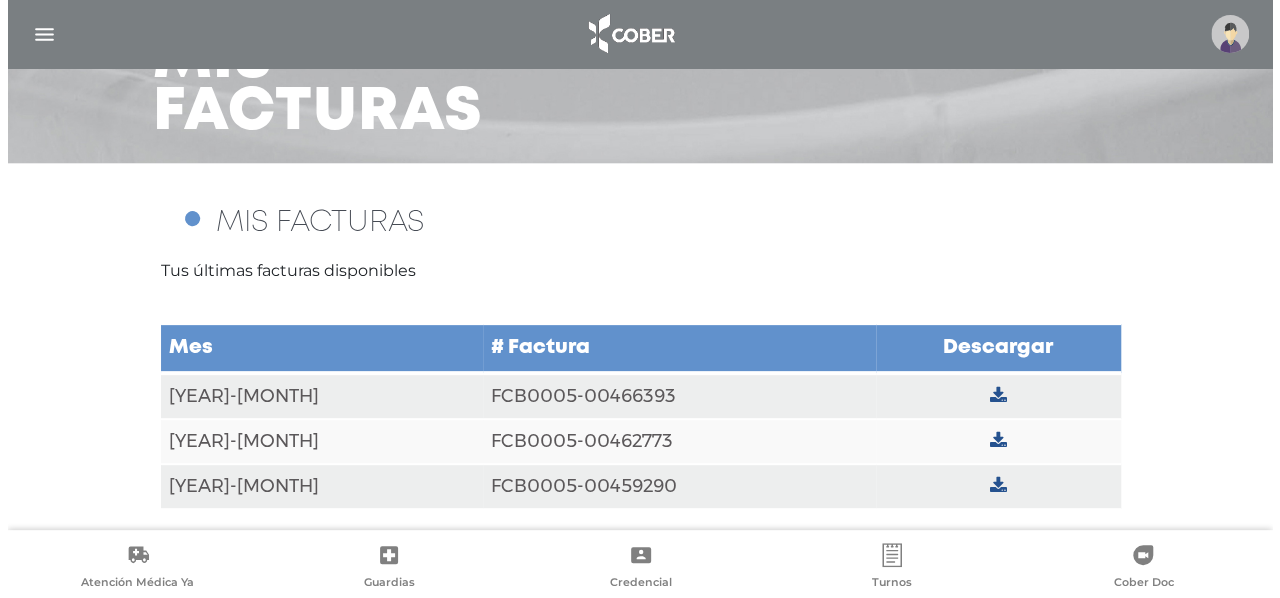 scroll, scrollTop: 149, scrollLeft: 0, axis: vertical 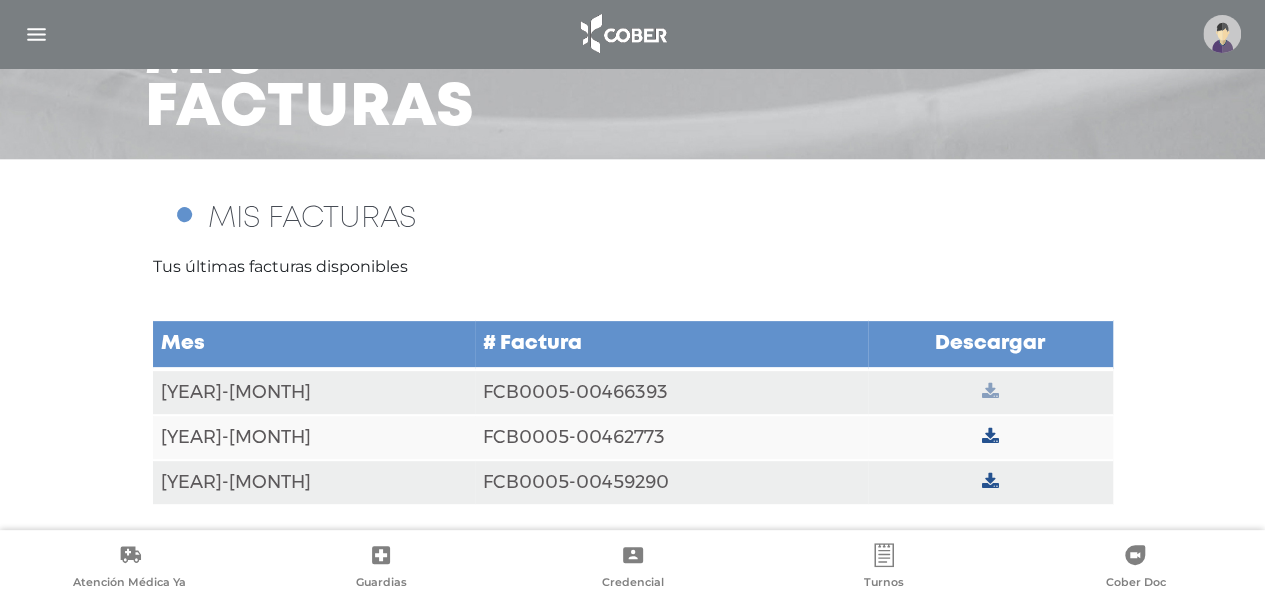 click at bounding box center [990, 392] 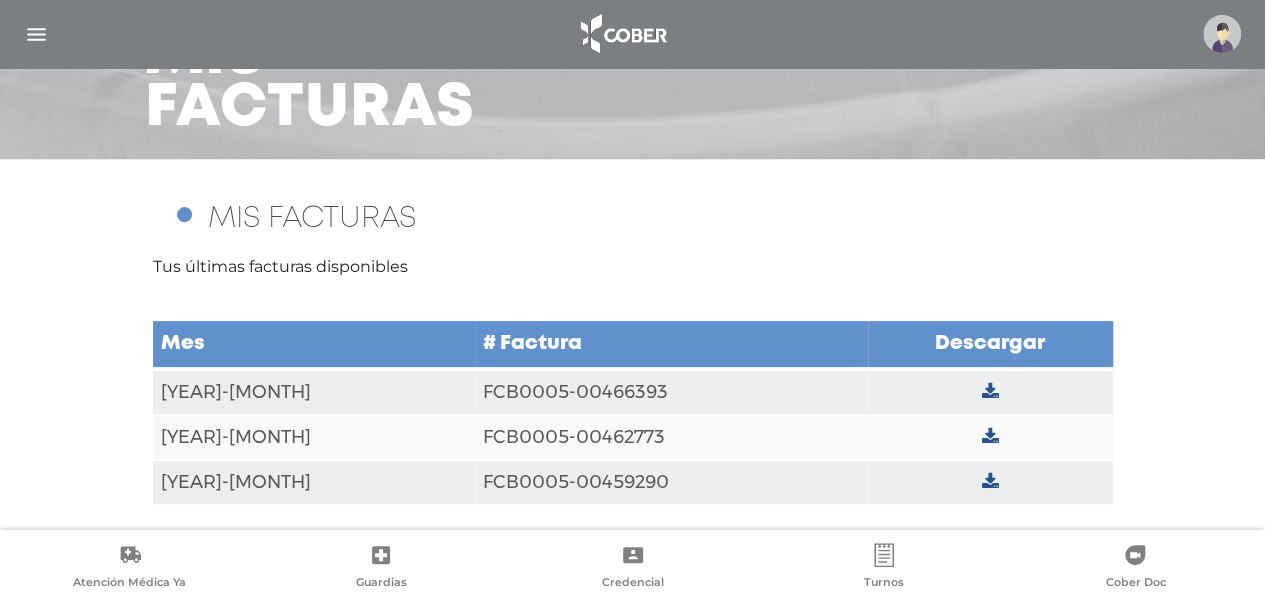 click at bounding box center [36, 34] 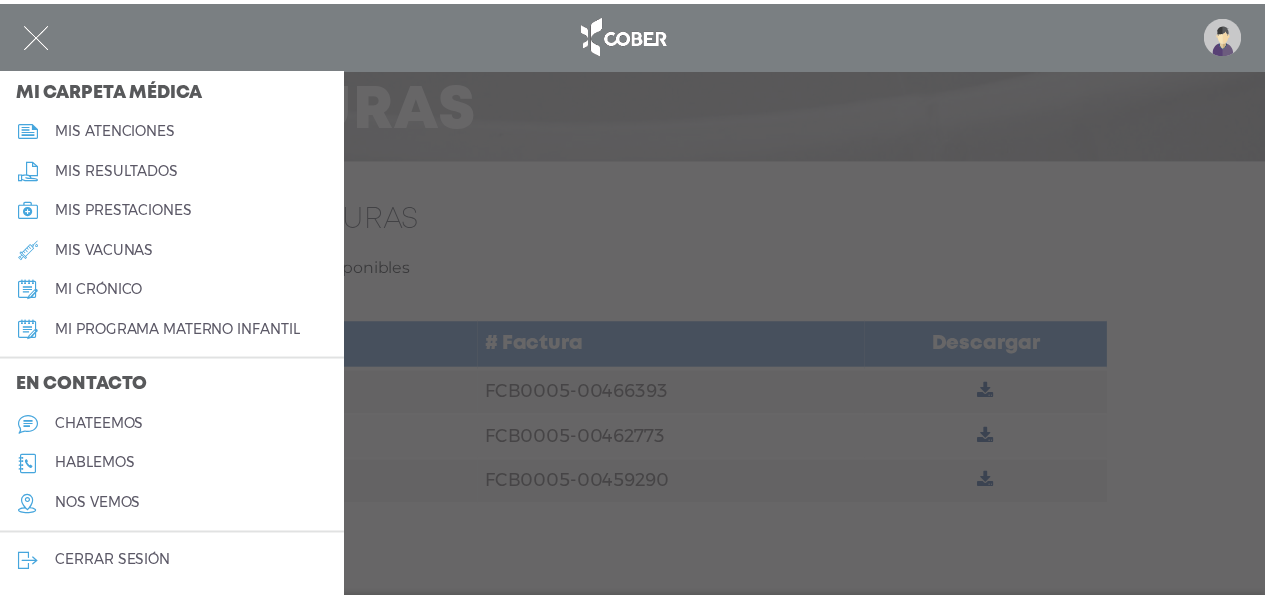 scroll, scrollTop: 944, scrollLeft: 0, axis: vertical 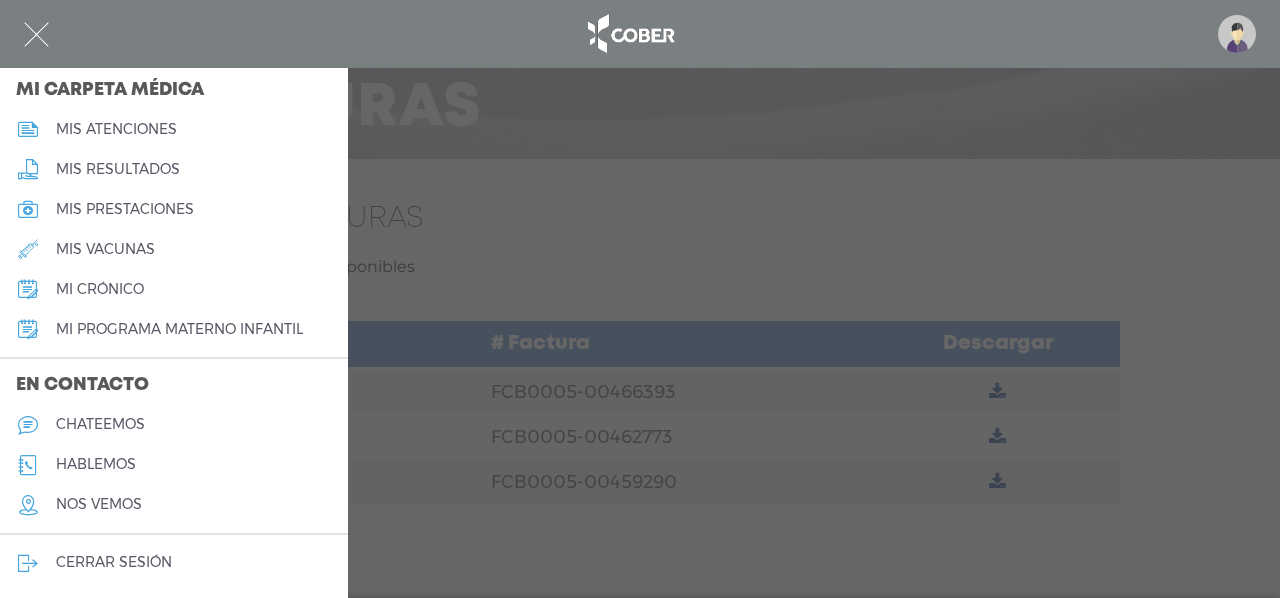click on "chateemos" at bounding box center [100, 424] 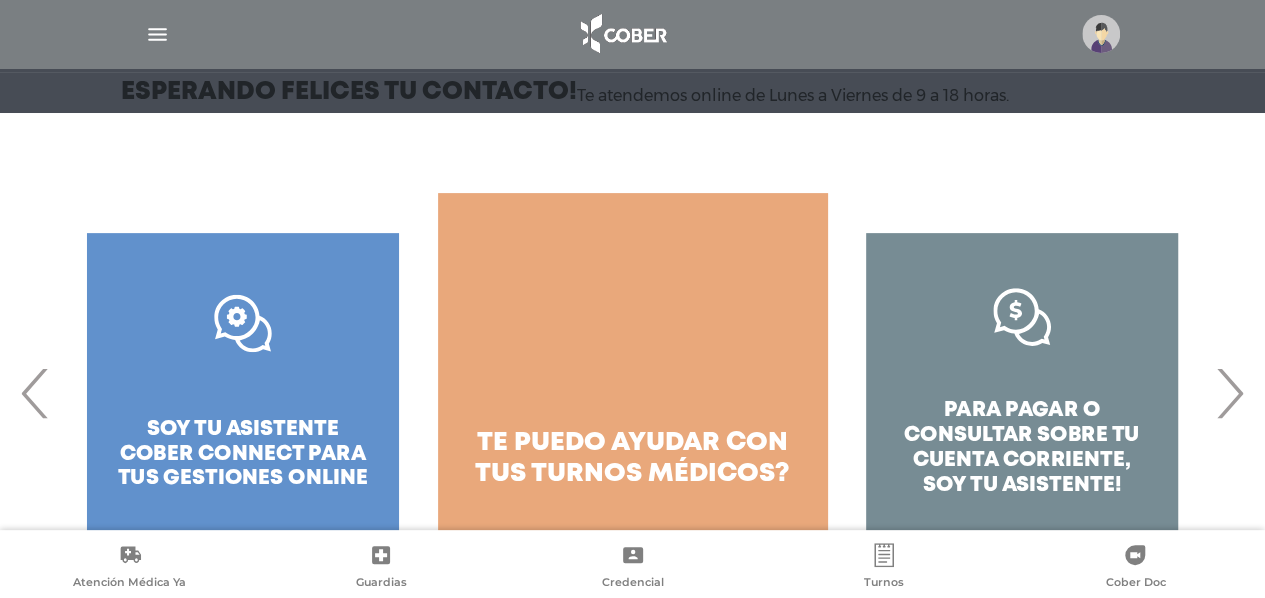 scroll, scrollTop: 299, scrollLeft: 0, axis: vertical 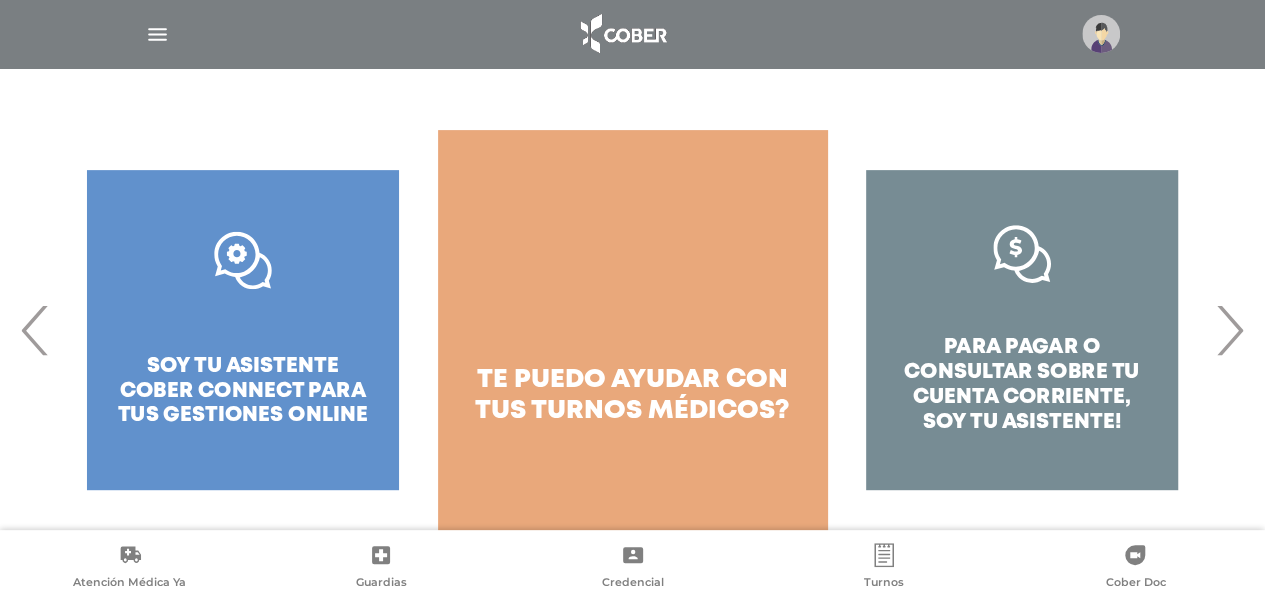 click on "para
pagar o consultar sobre tu cuenta corriente,
soy tu asistente!" at bounding box center (1022, 330) 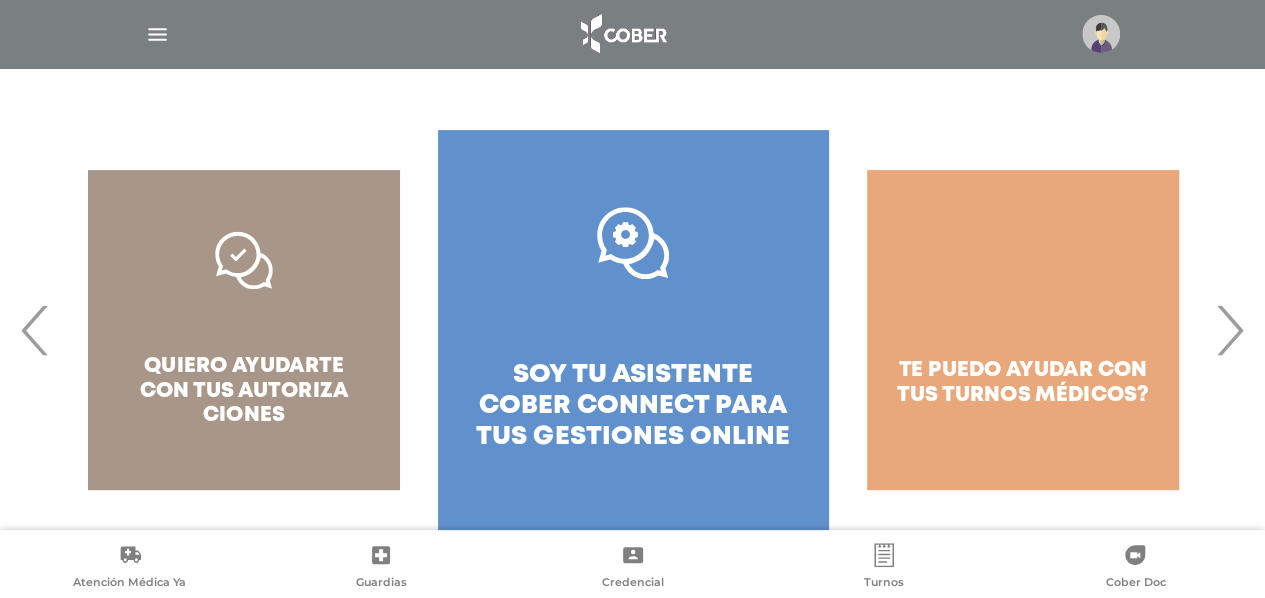 click on "‹" at bounding box center (35, 330) 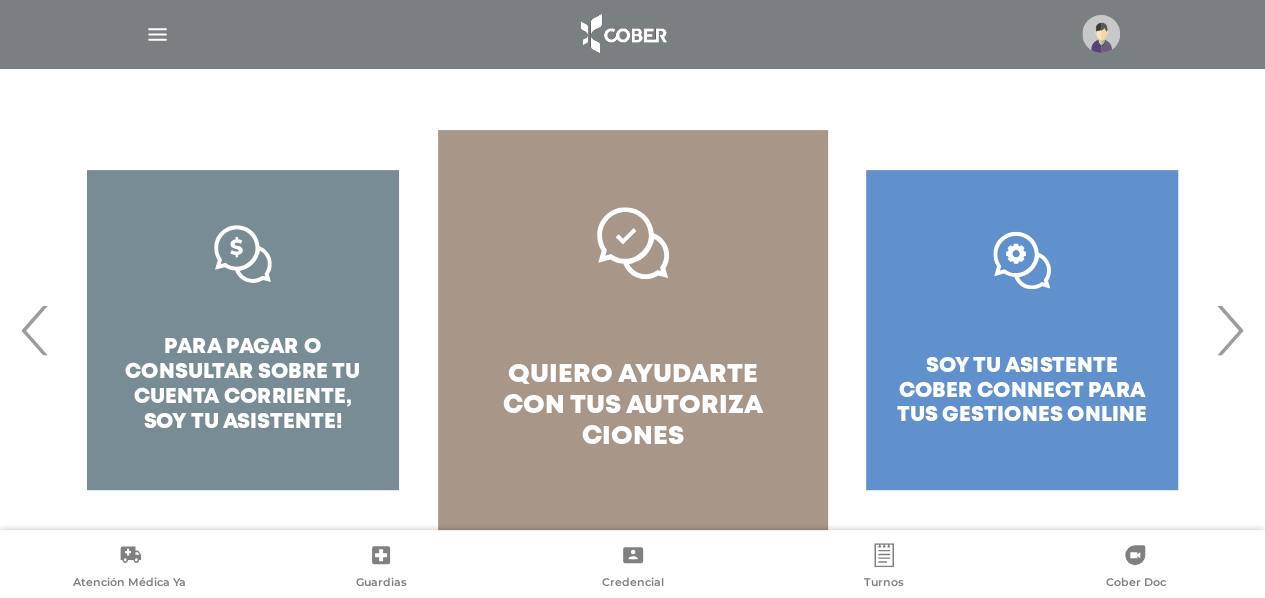 click on "‹" at bounding box center [35, 330] 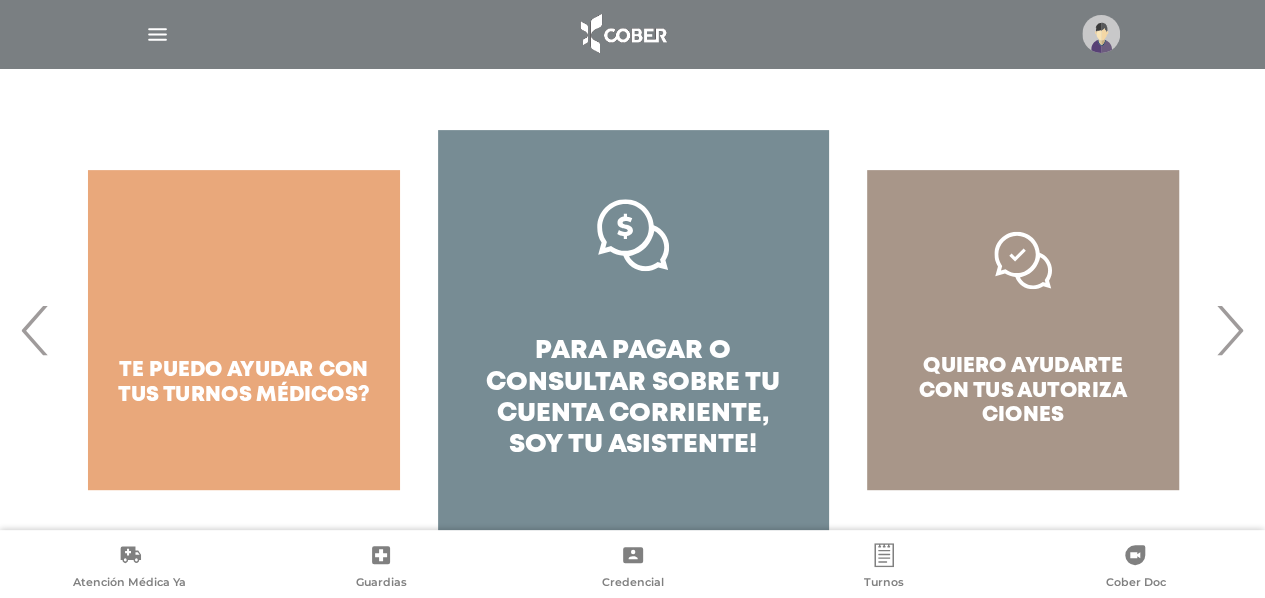 click on "pagar o consultar sobre tu cuenta corriente," at bounding box center (633, 382) 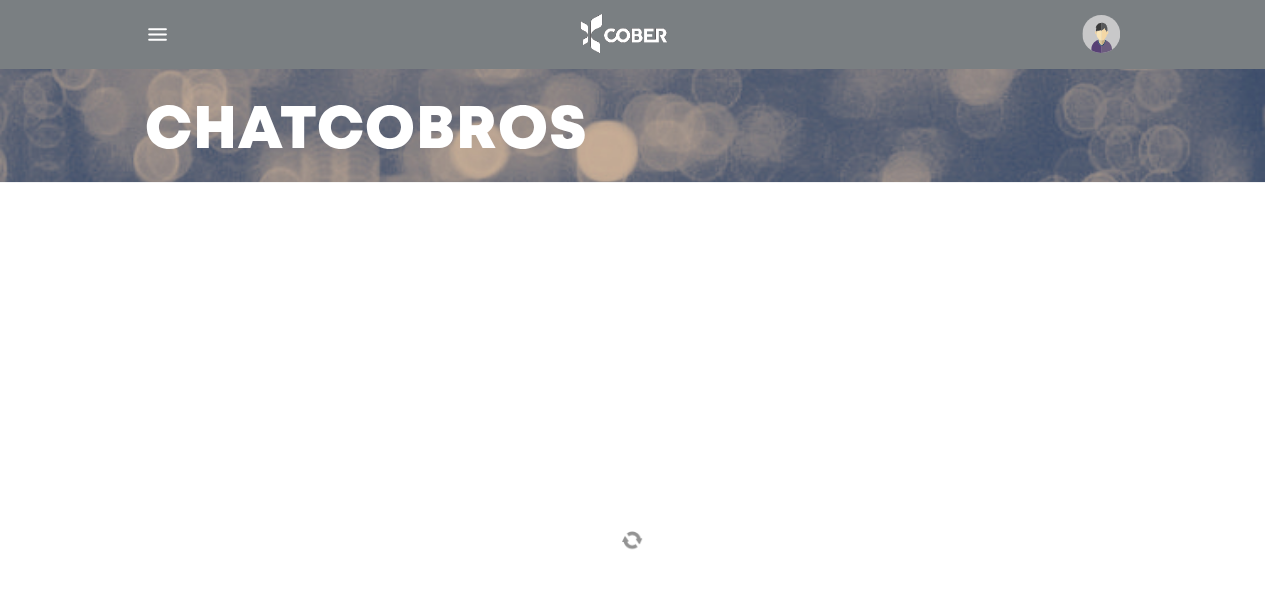 scroll, scrollTop: 168, scrollLeft: 0, axis: vertical 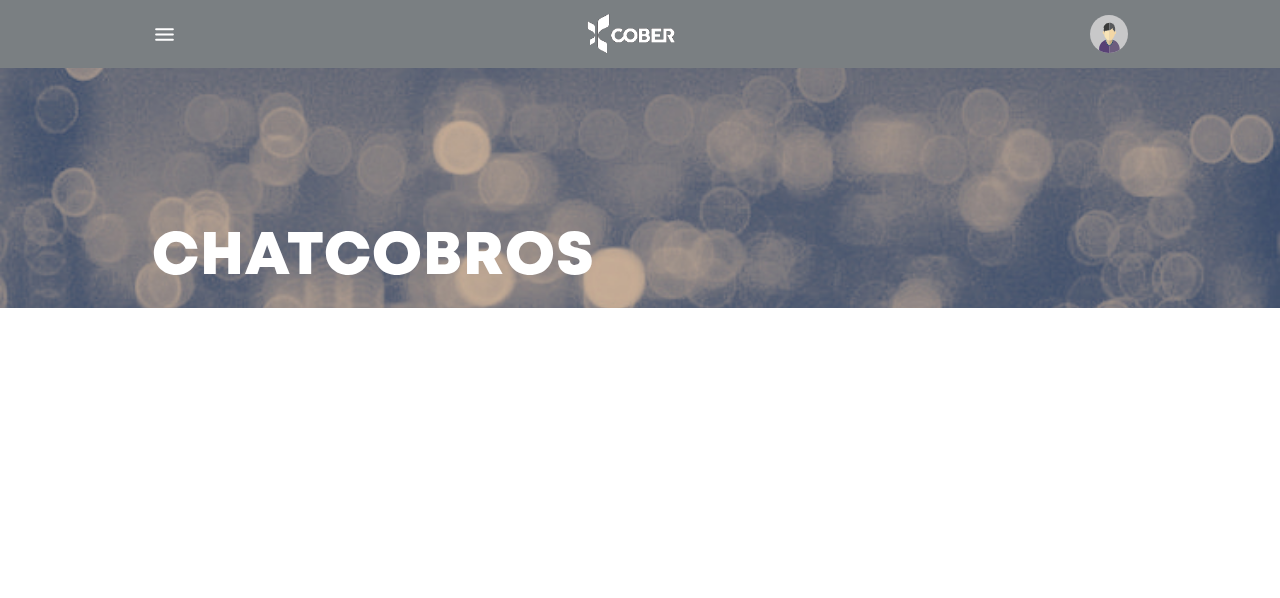 click at bounding box center [164, 34] 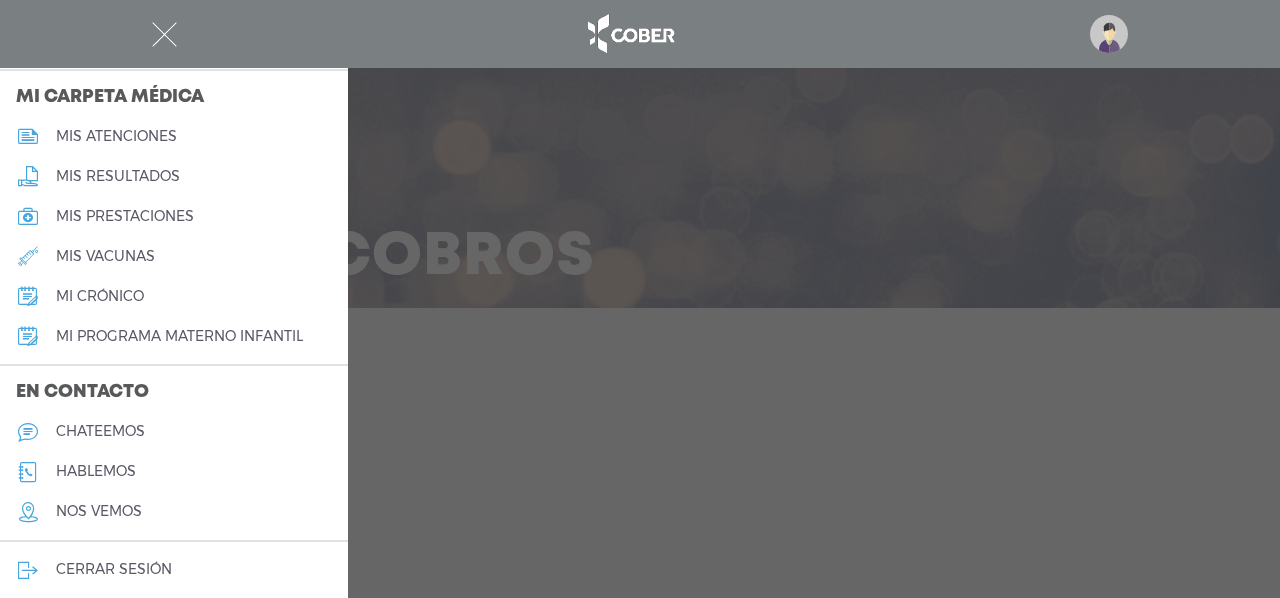 scroll, scrollTop: 944, scrollLeft: 0, axis: vertical 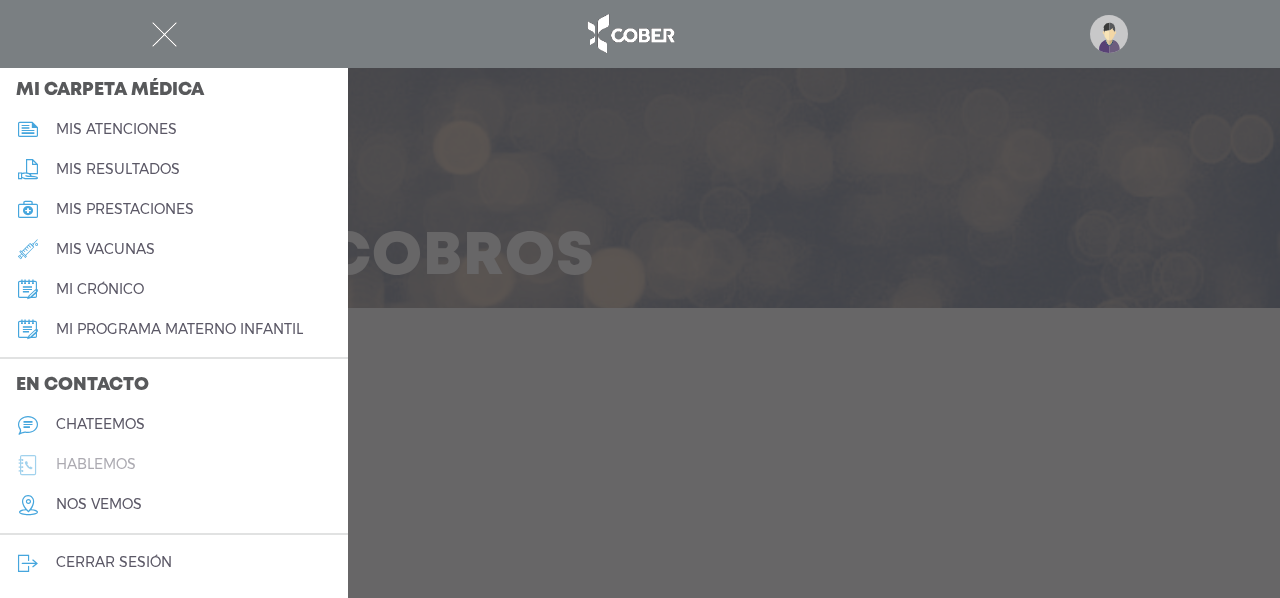 click on "hablemos" at bounding box center (96, 464) 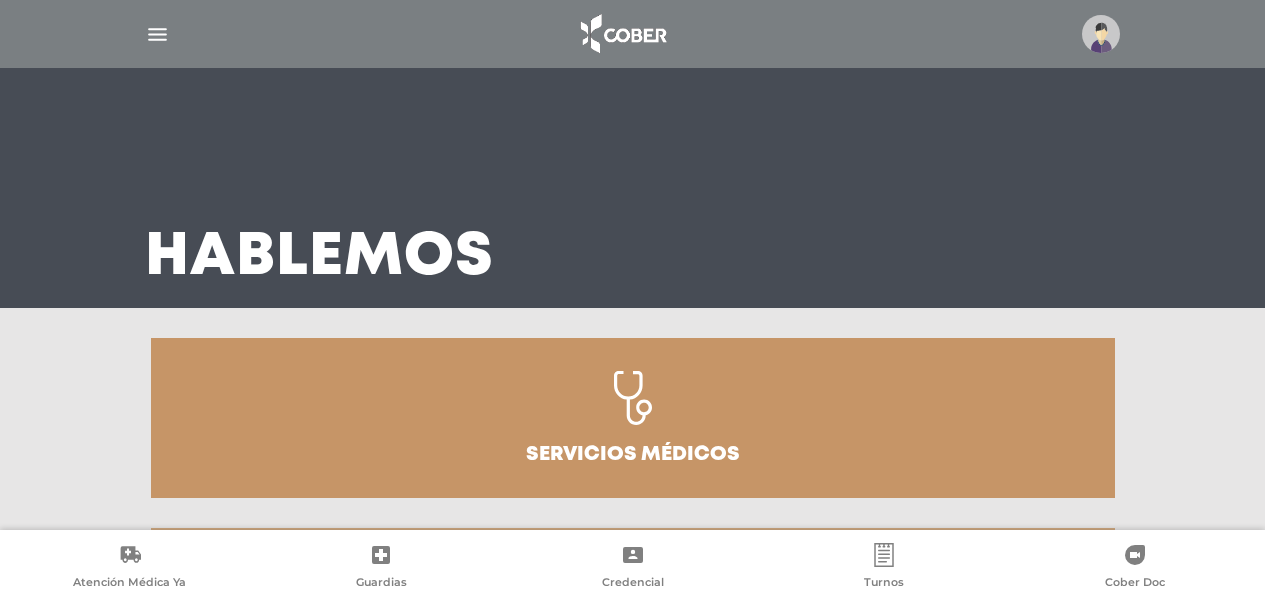 scroll, scrollTop: 0, scrollLeft: 0, axis: both 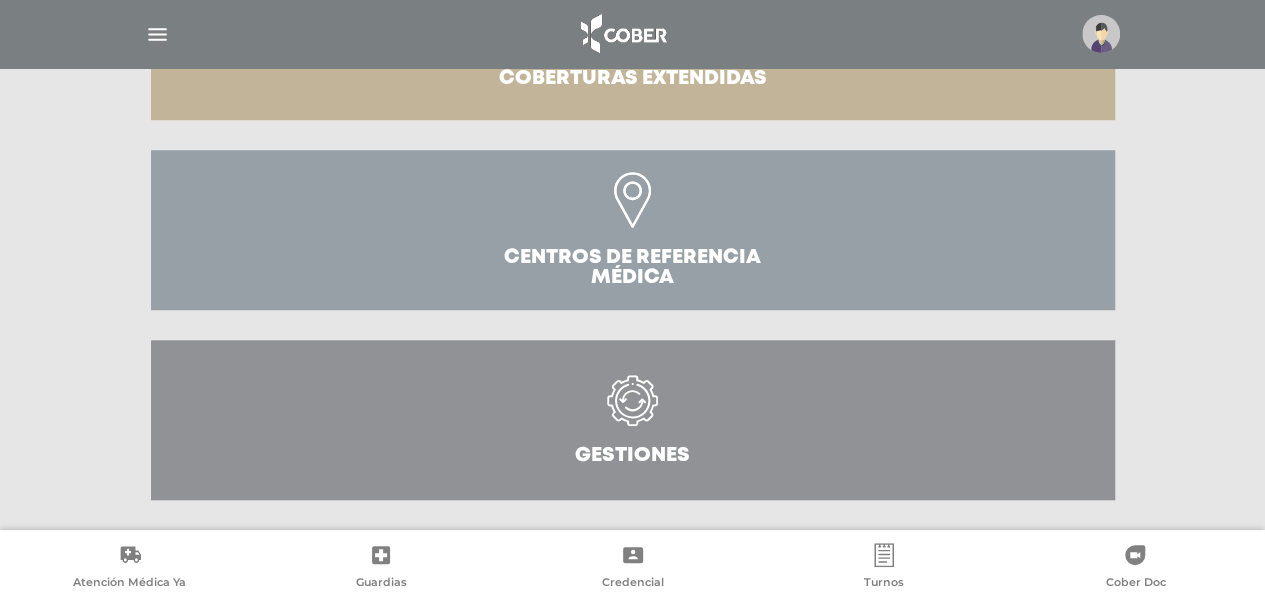 click on "Gestiones" at bounding box center (633, 420) 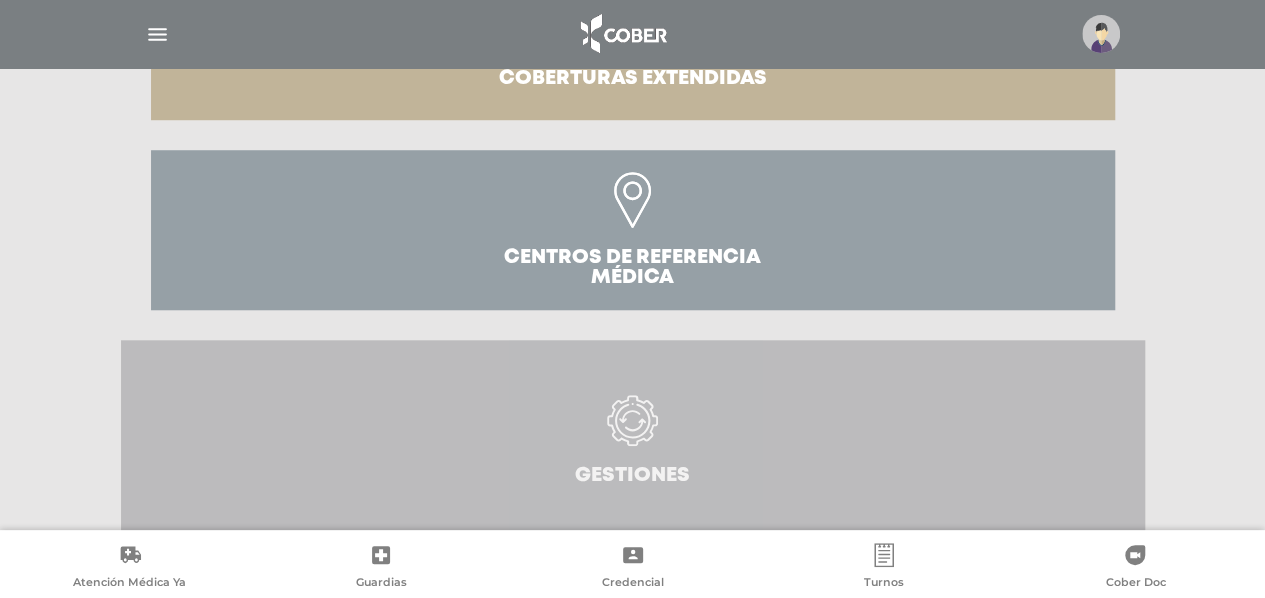 click at bounding box center (632, 430) 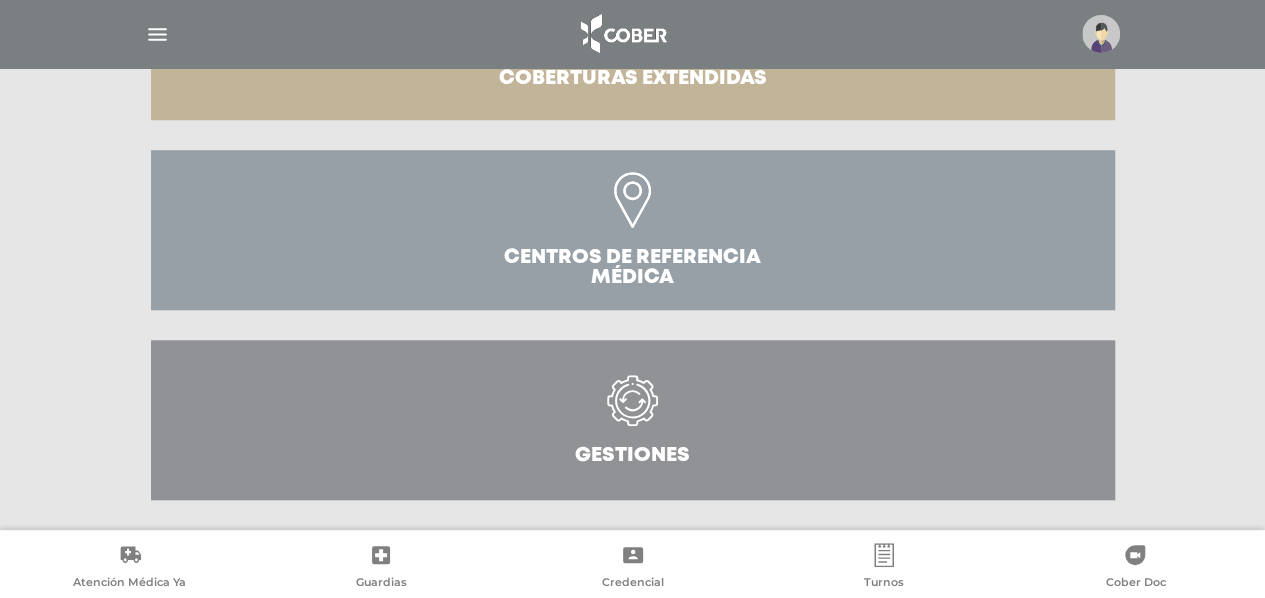 click at bounding box center (632, 410) 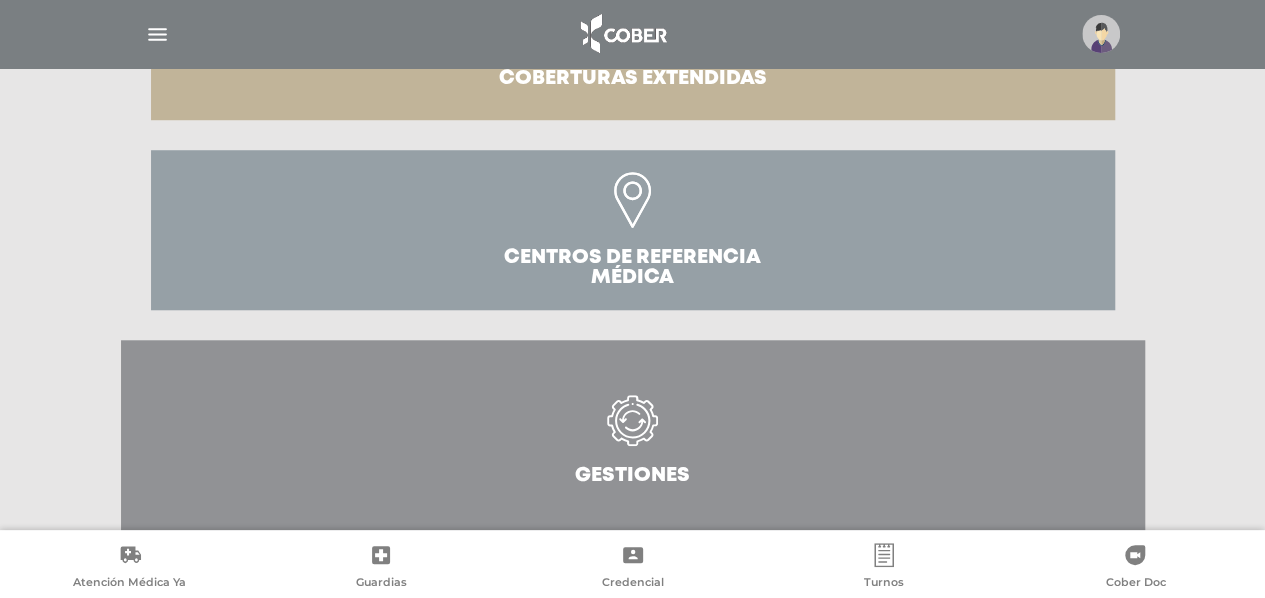 click at bounding box center (157, 34) 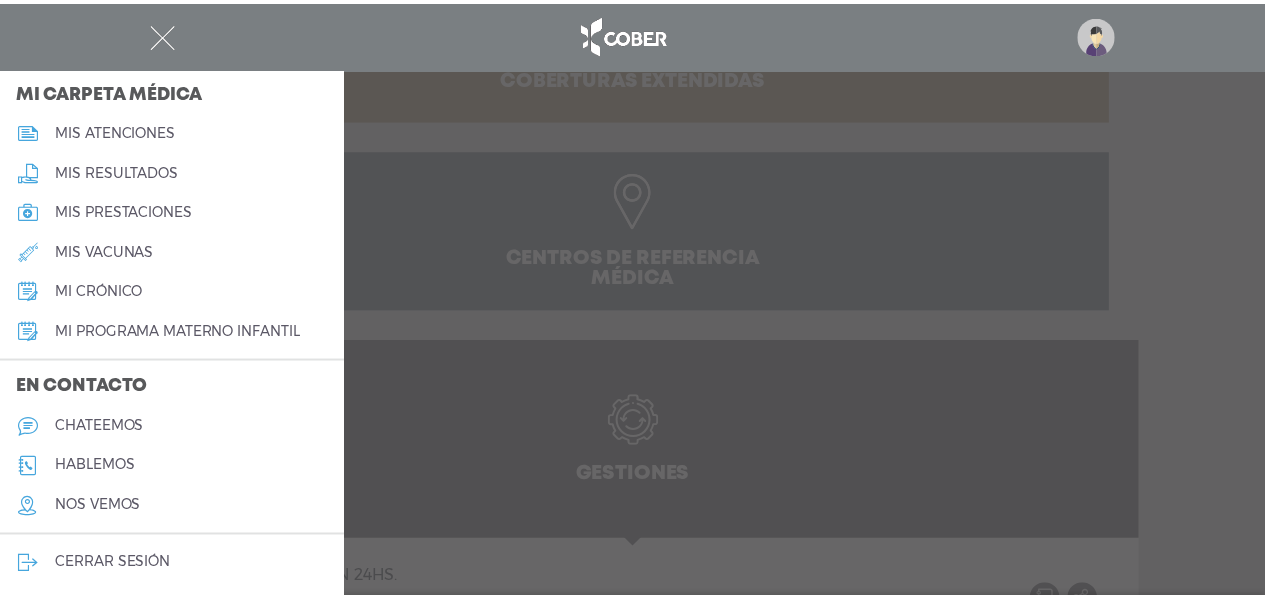 scroll, scrollTop: 944, scrollLeft: 0, axis: vertical 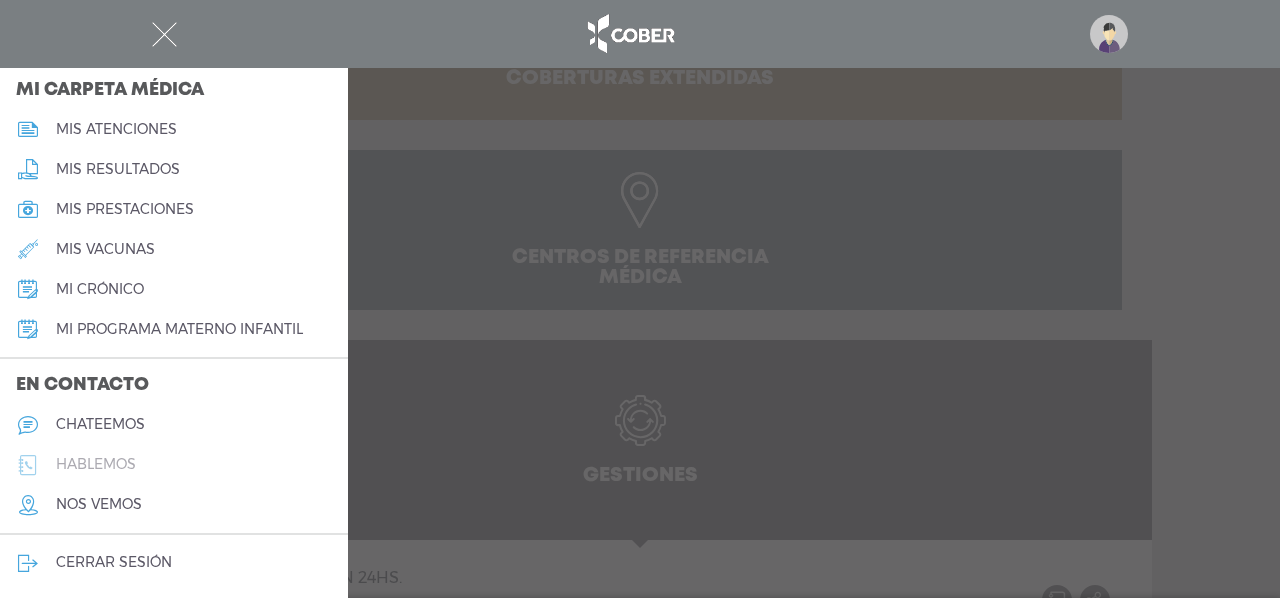 click on "hablemos" at bounding box center [96, 464] 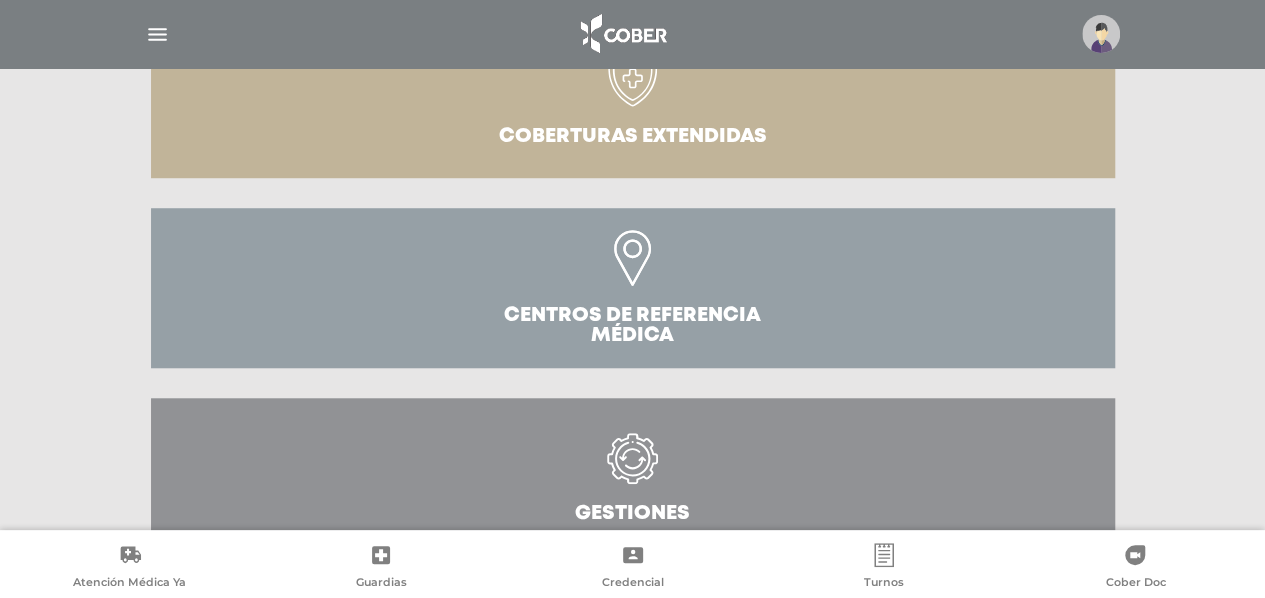 scroll, scrollTop: 758, scrollLeft: 0, axis: vertical 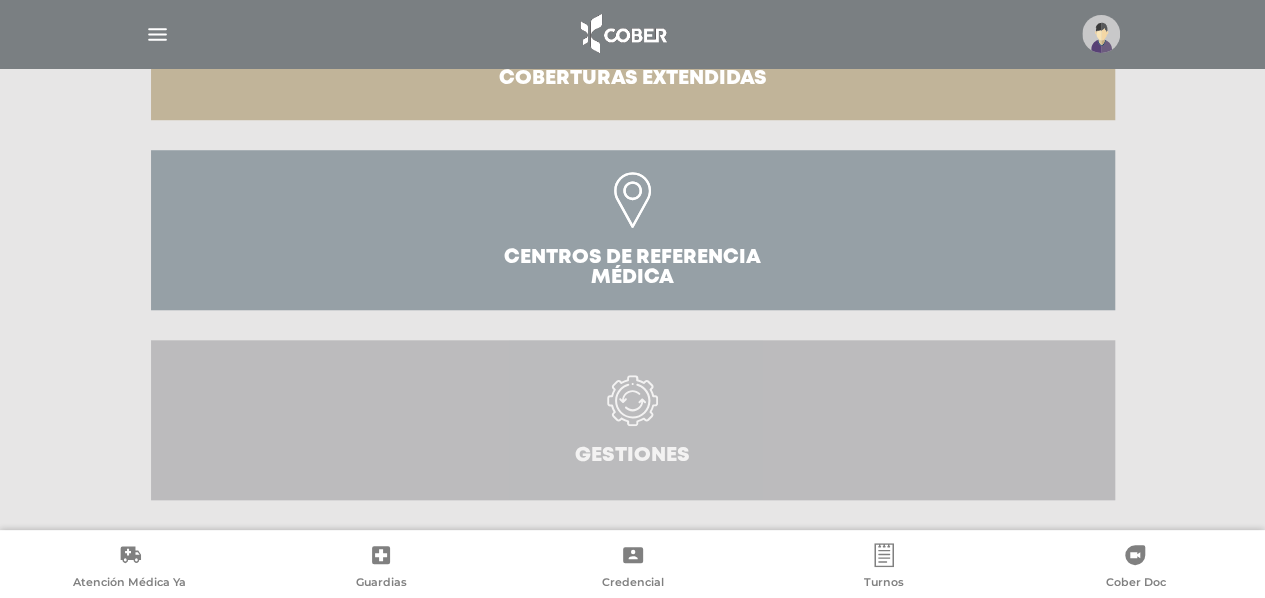 click on "Gestiones" at bounding box center [633, 420] 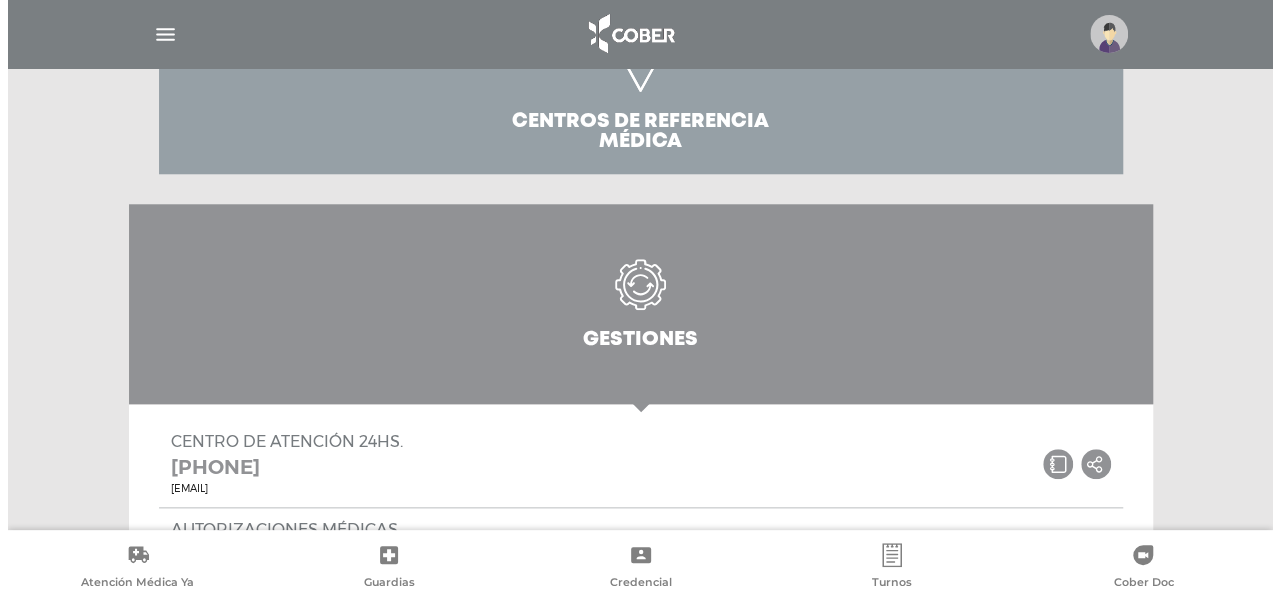 scroll, scrollTop: 1158, scrollLeft: 0, axis: vertical 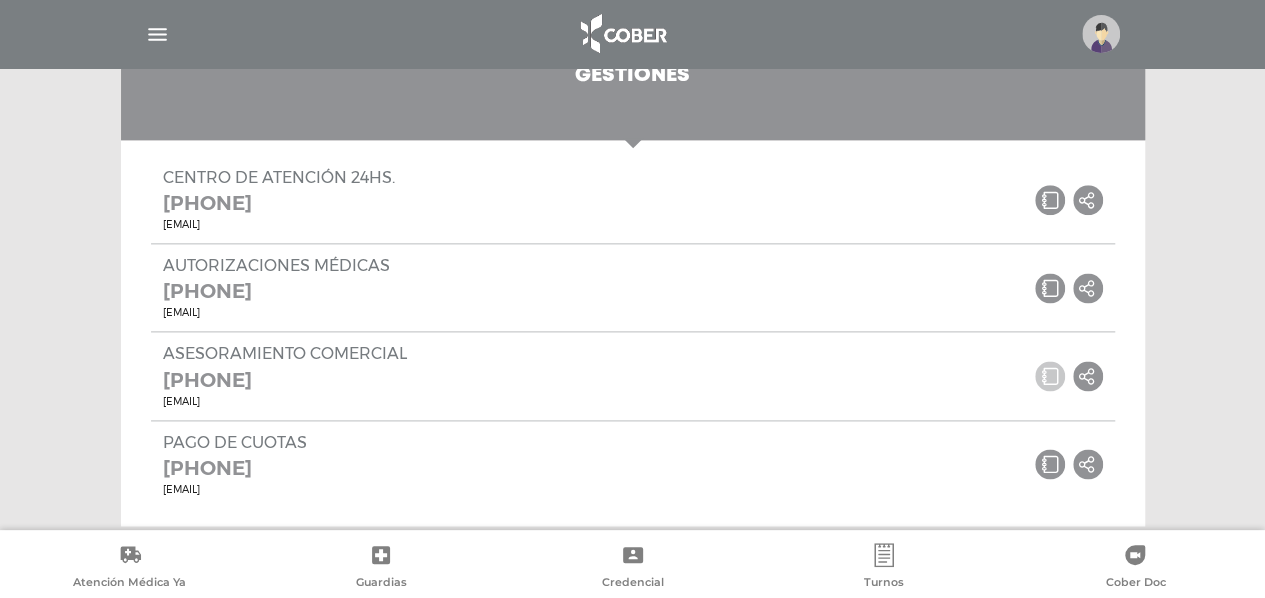 click 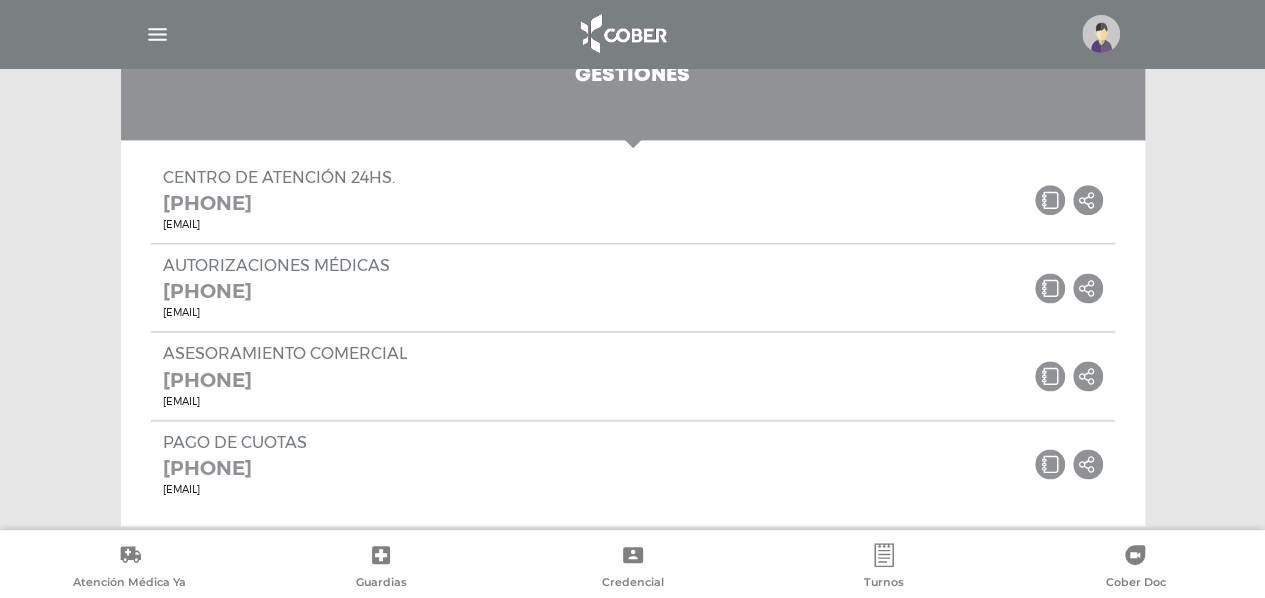 click 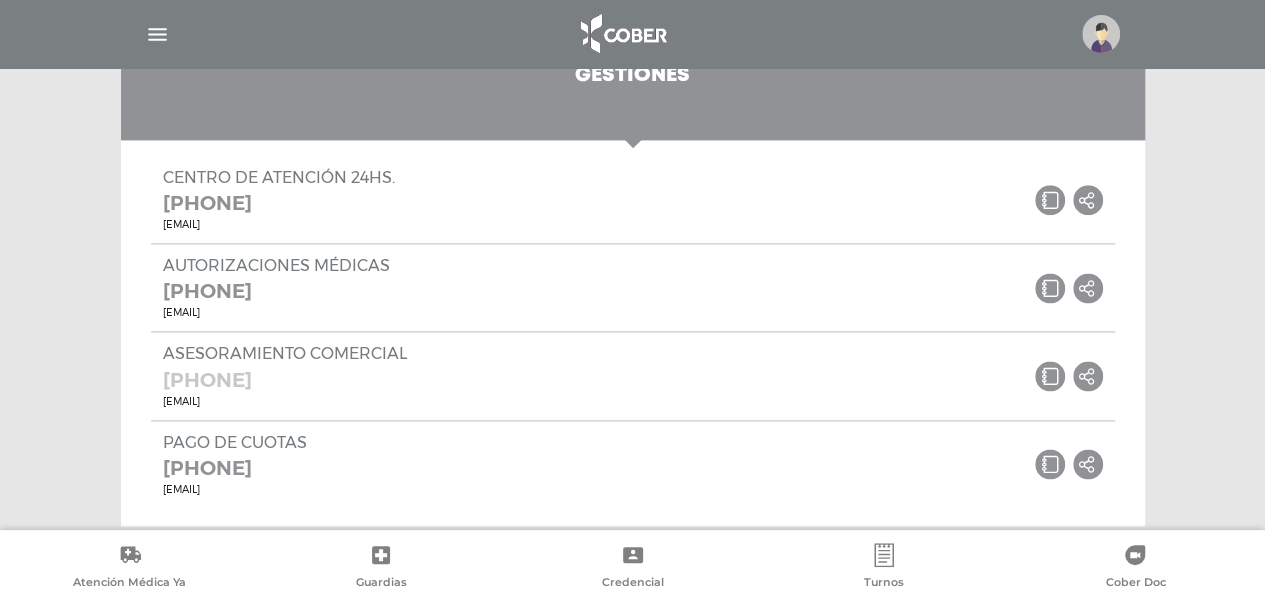 click 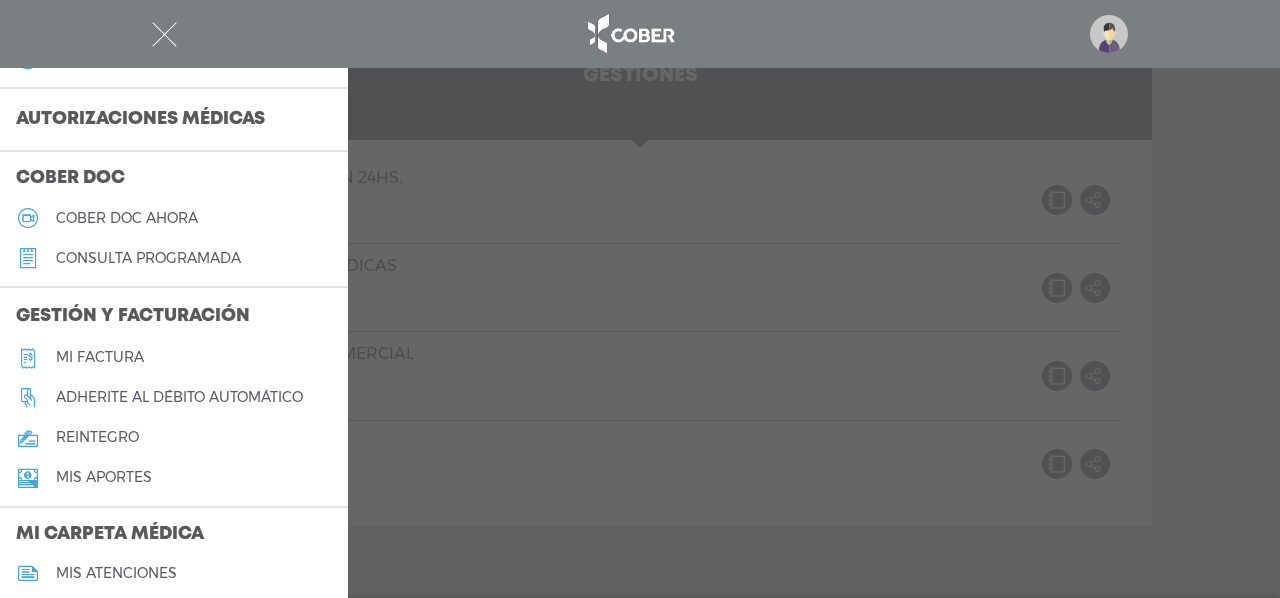 scroll, scrollTop: 600, scrollLeft: 0, axis: vertical 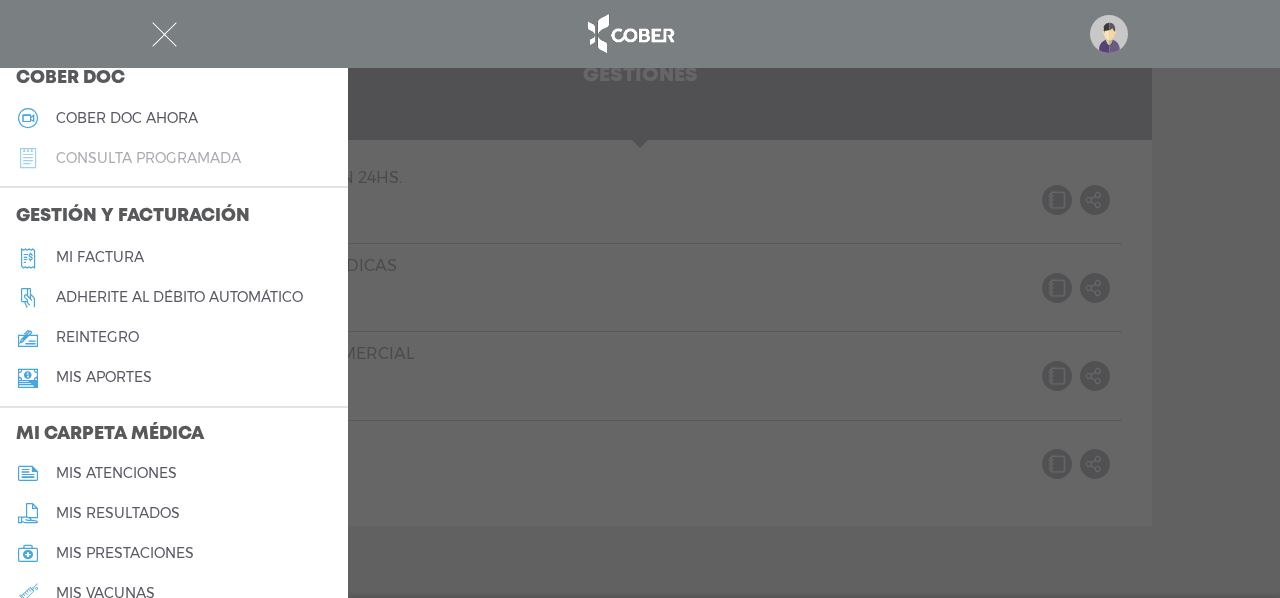 click on "consulta programada" at bounding box center (148, 158) 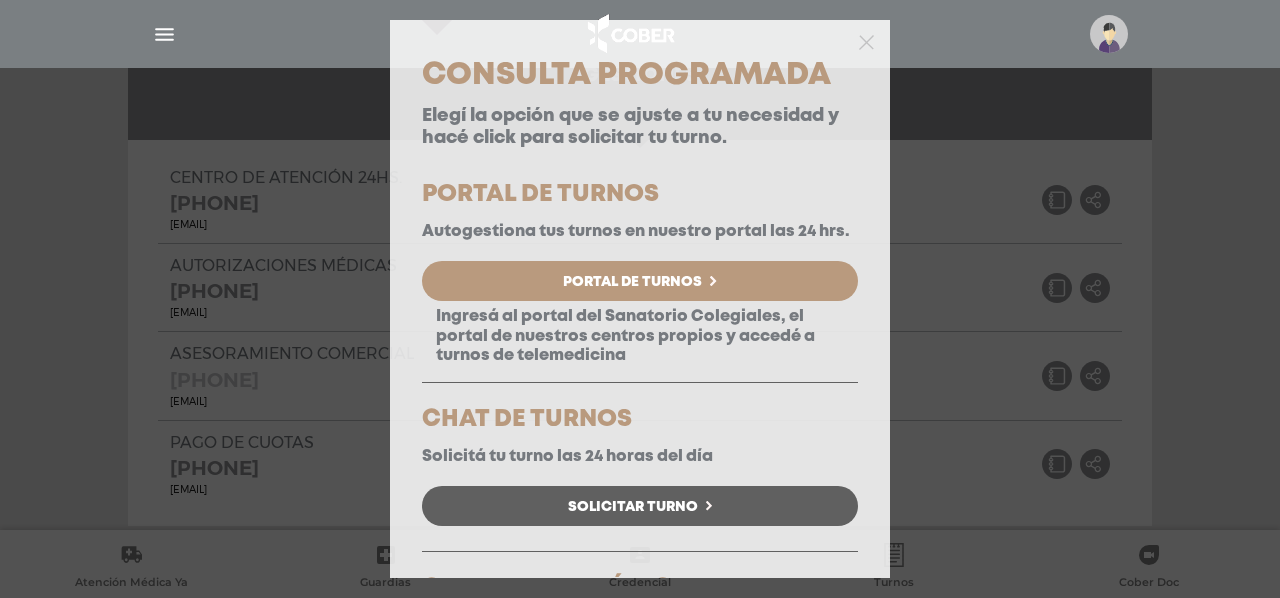 click on "Portal de Turnos" at bounding box center [632, 282] 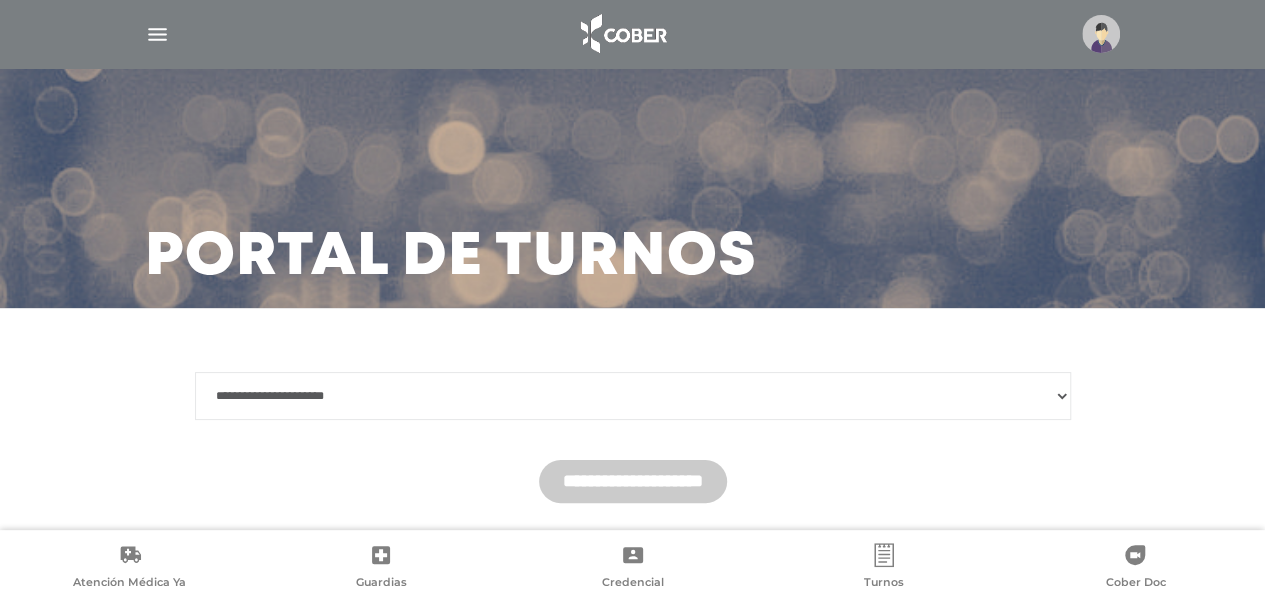 scroll, scrollTop: 61, scrollLeft: 0, axis: vertical 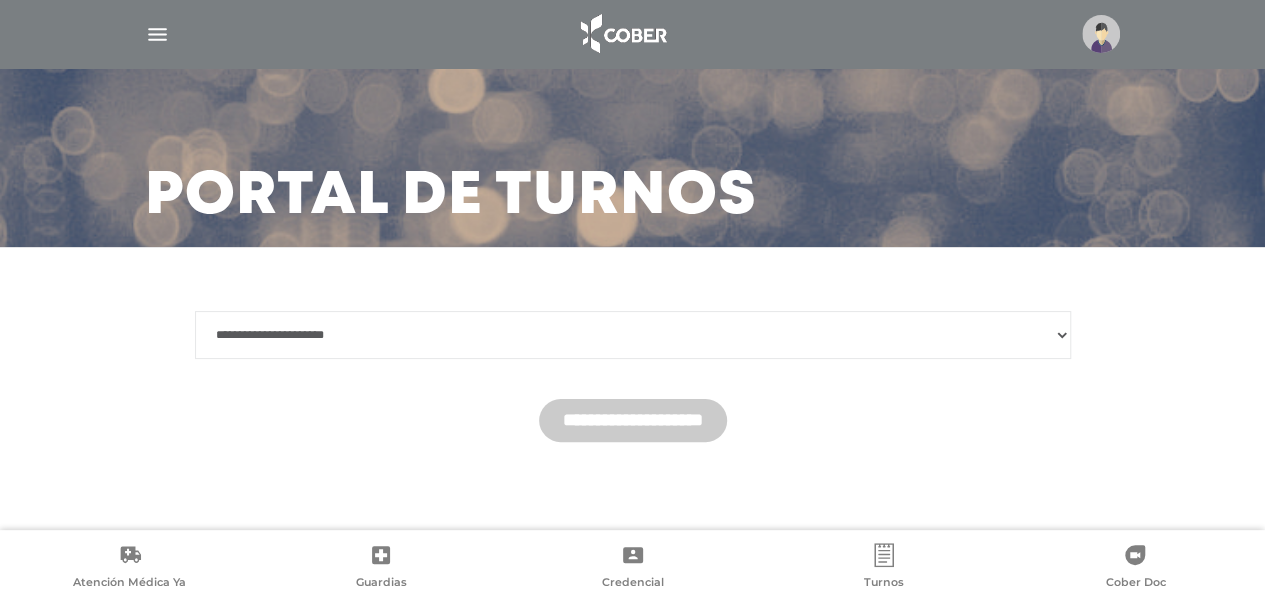 click on "**********" at bounding box center [633, 335] 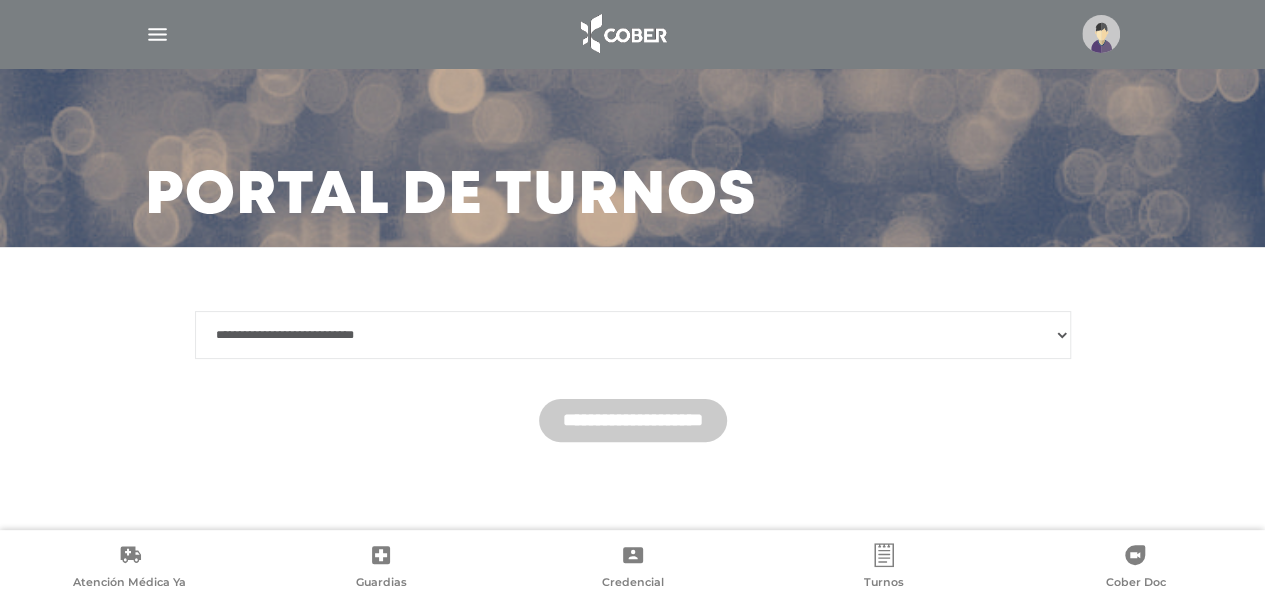 click on "**********" at bounding box center (633, 335) 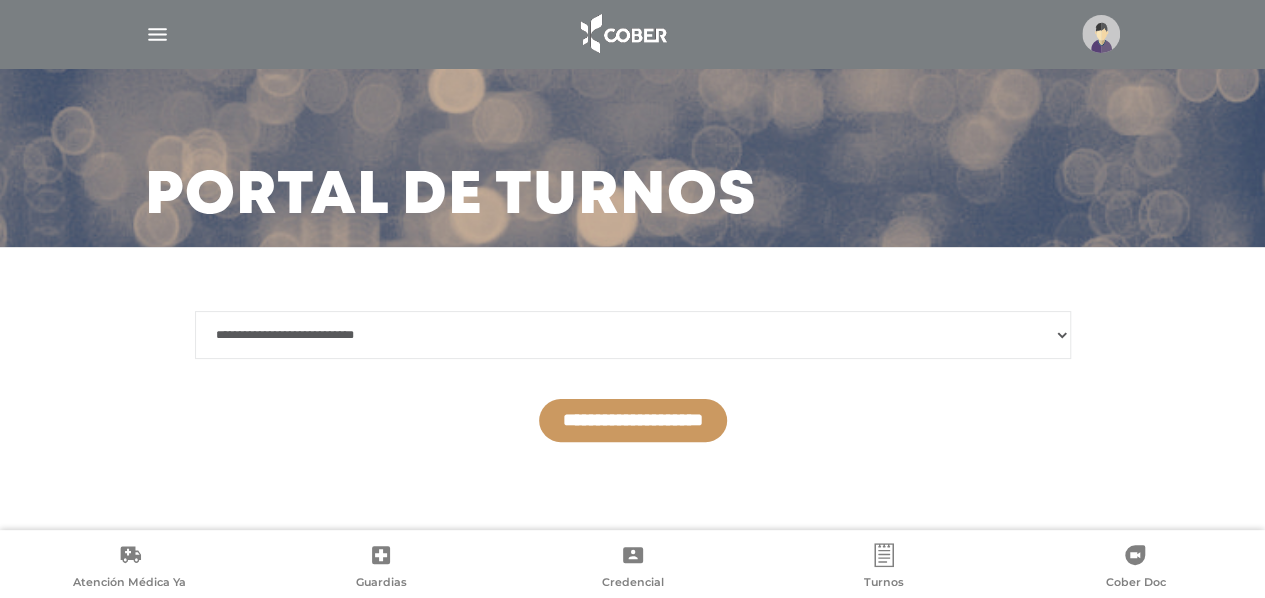 click on "**********" at bounding box center (633, 420) 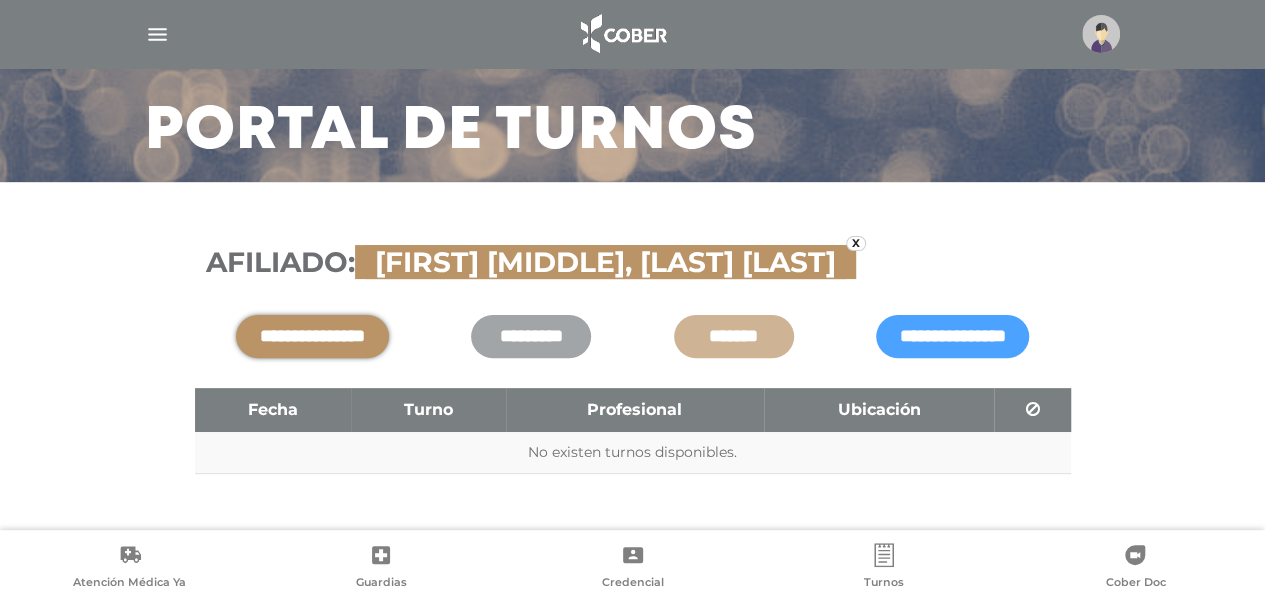 scroll, scrollTop: 157, scrollLeft: 0, axis: vertical 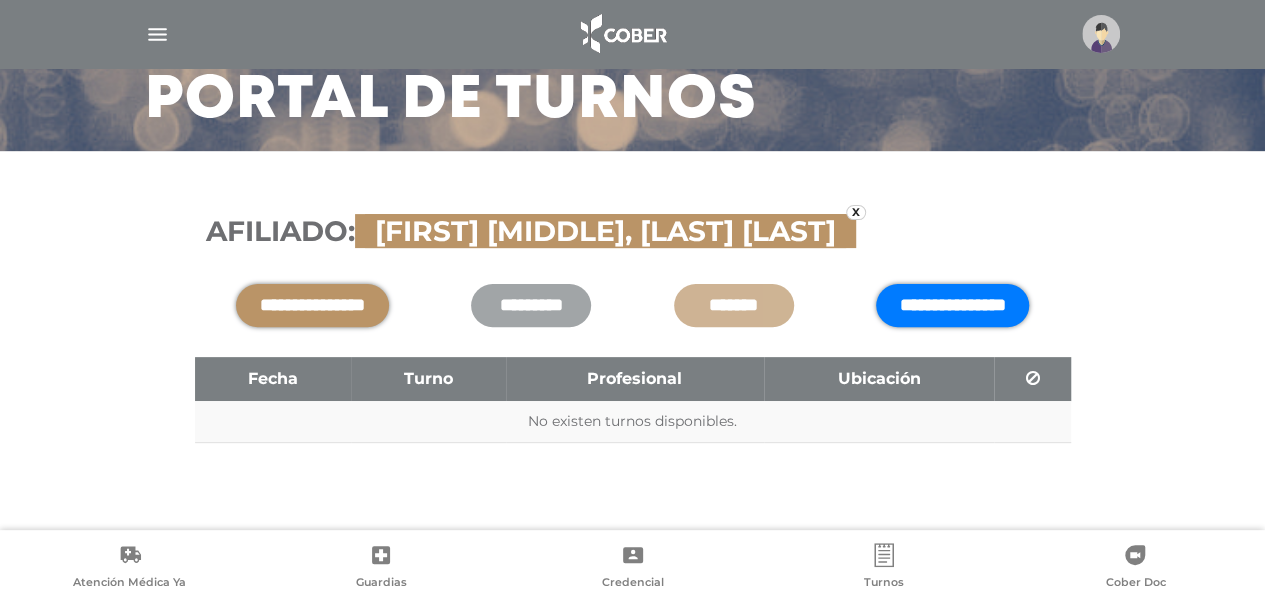 click on "**********" at bounding box center (952, 305) 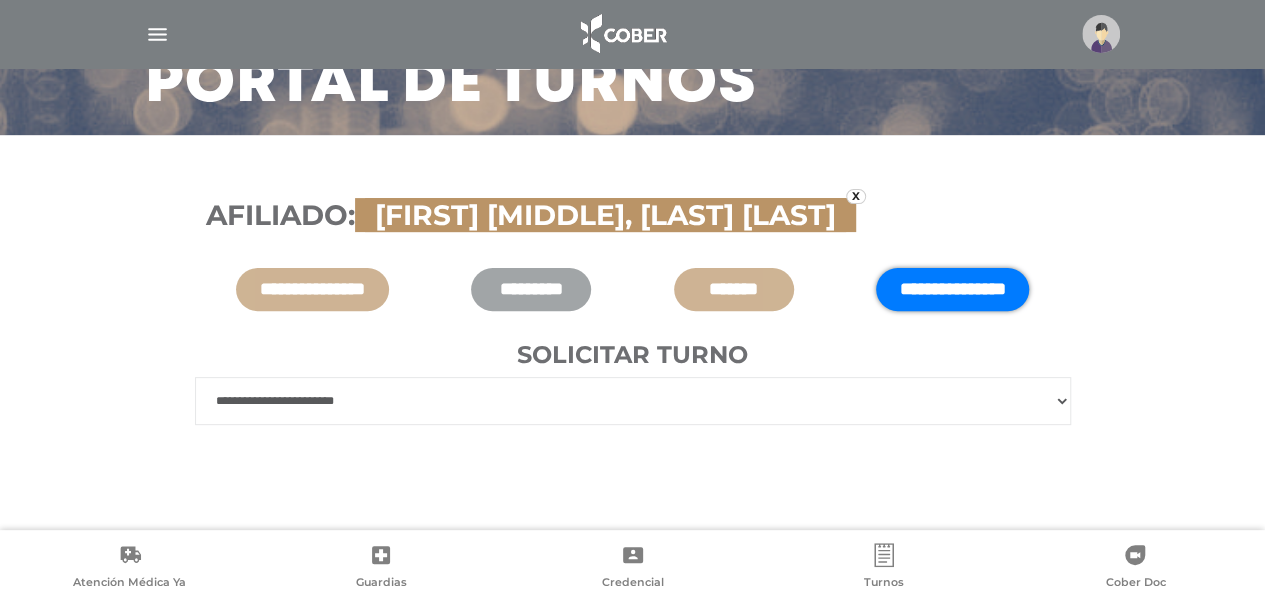 scroll, scrollTop: 180, scrollLeft: 0, axis: vertical 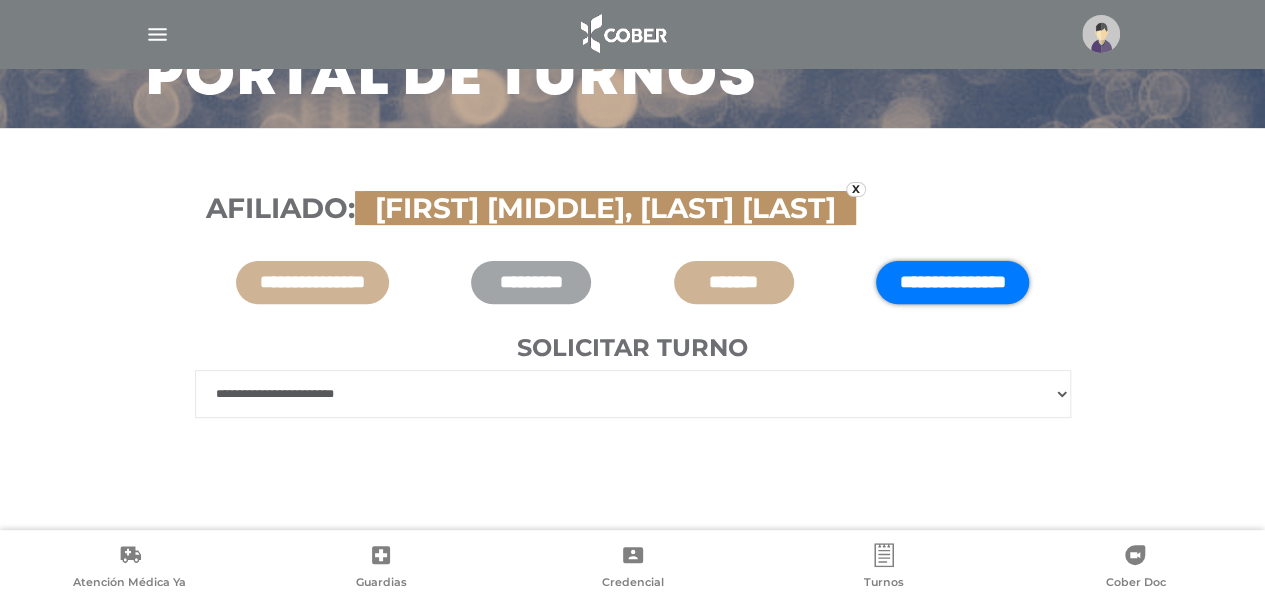 click on "**********" at bounding box center (633, 394) 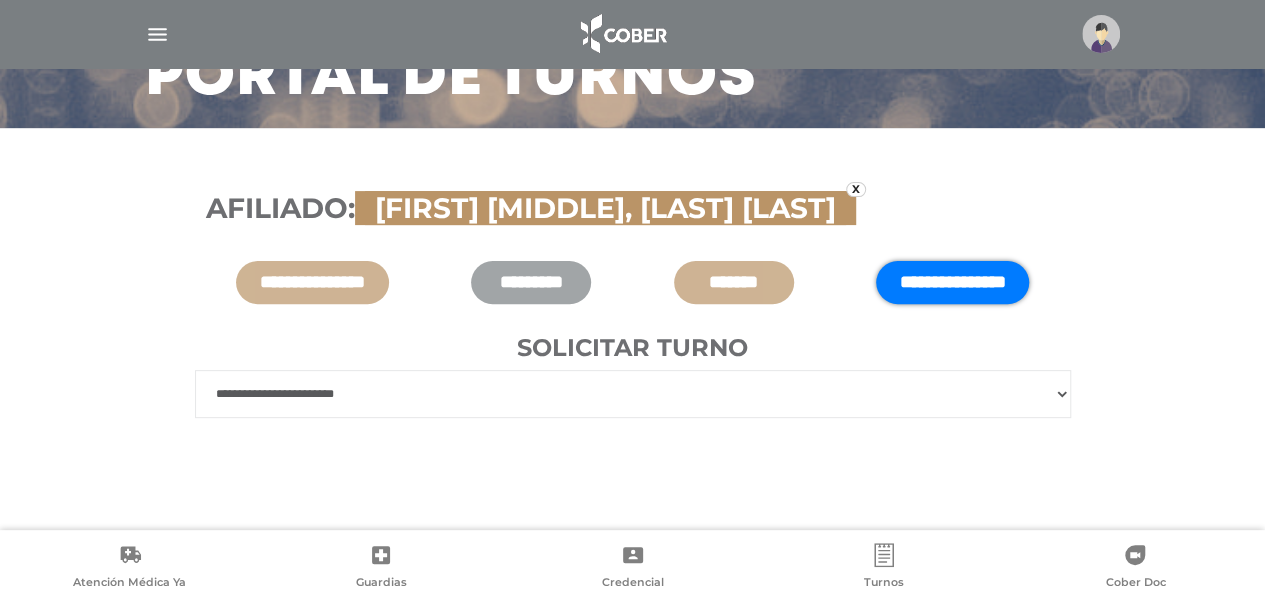 select on "******" 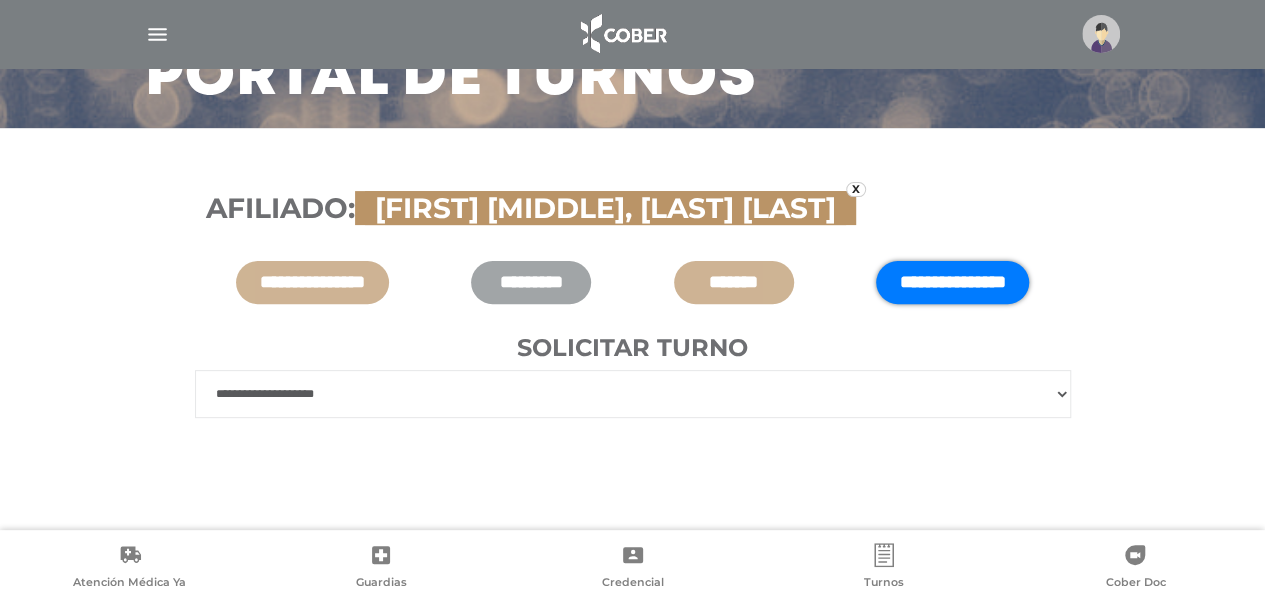 click on "**********" at bounding box center [633, 394] 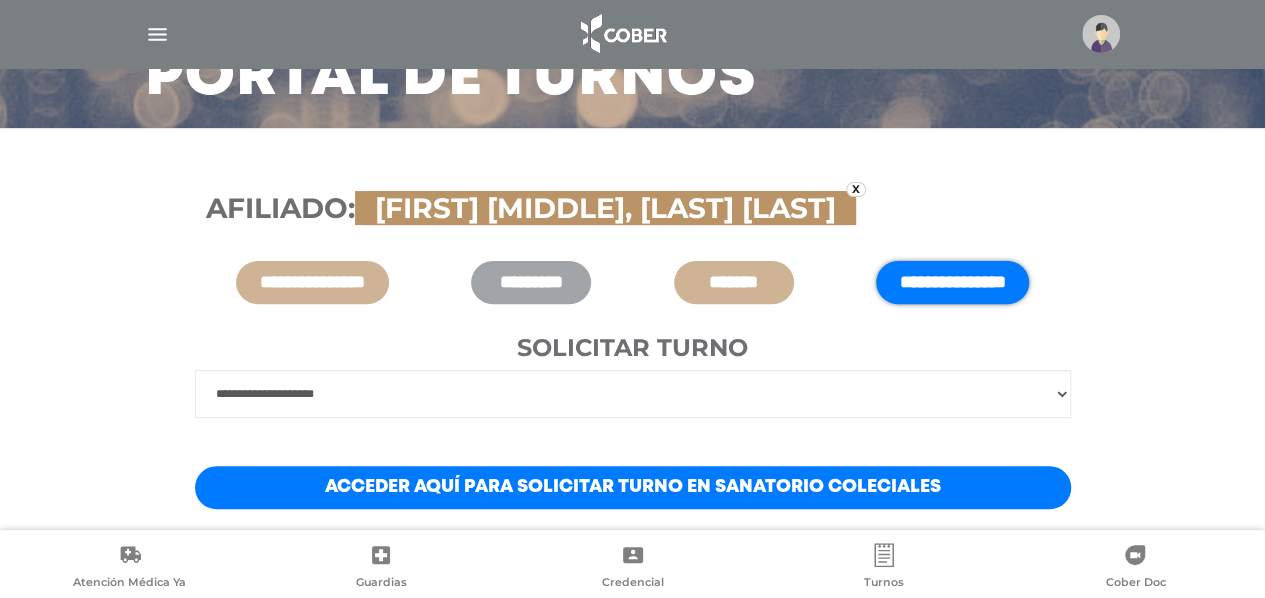 scroll, scrollTop: 247, scrollLeft: 0, axis: vertical 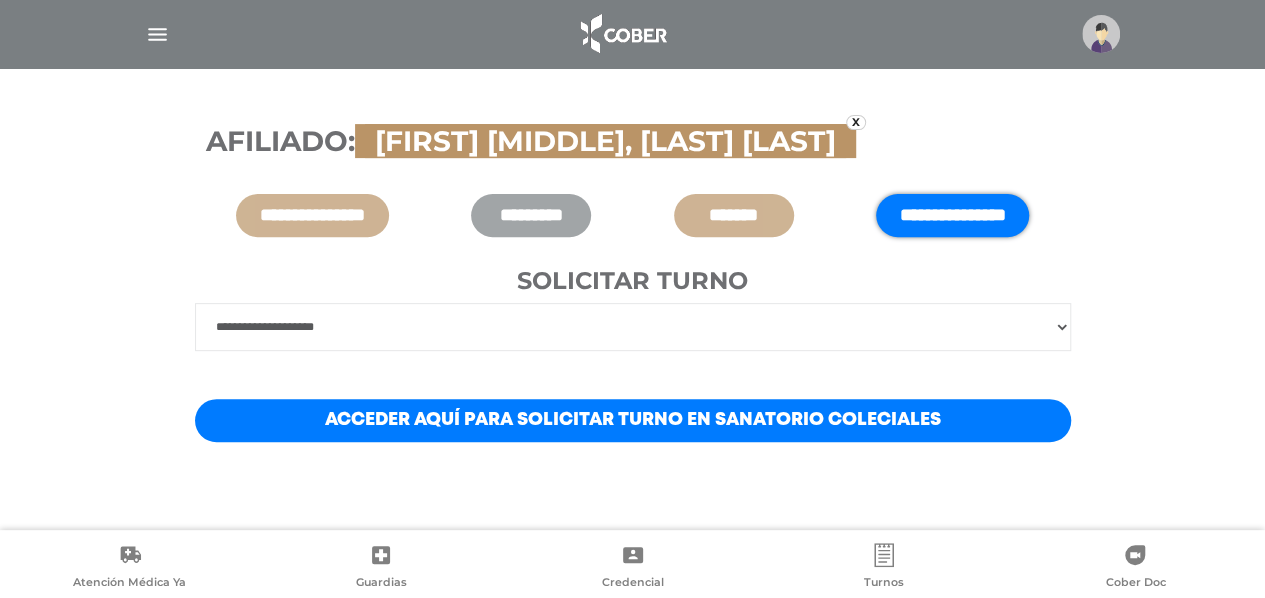 click on "Acceder aquí para solicitar turno en Sanatorio Coleciales" at bounding box center (633, 420) 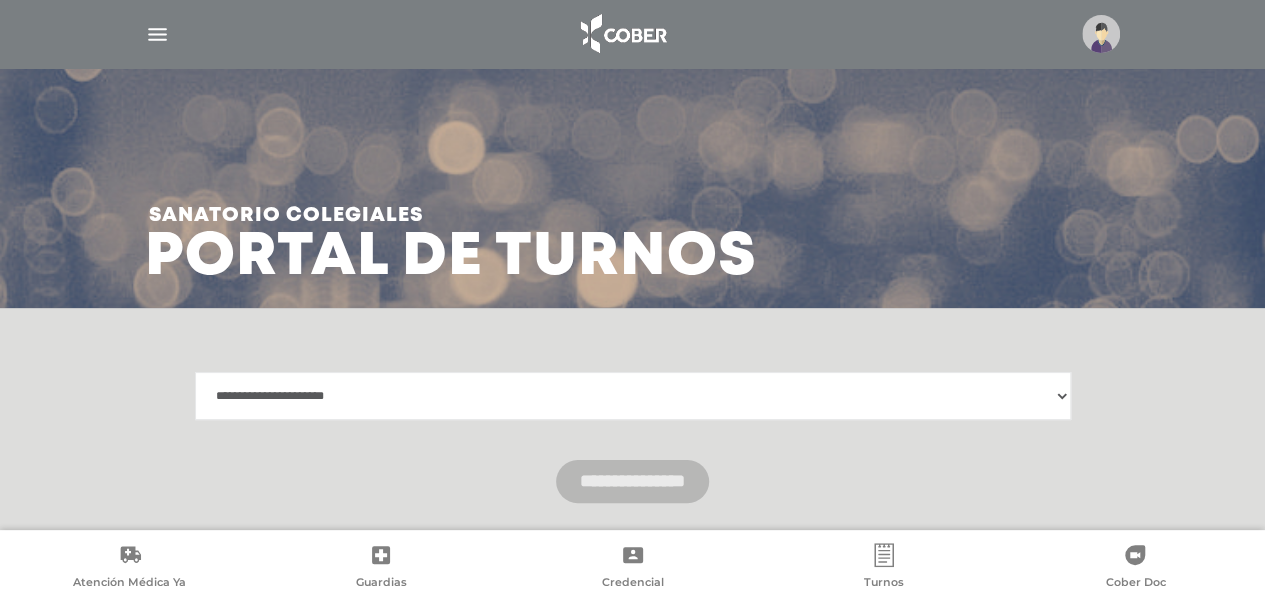 scroll, scrollTop: 0, scrollLeft: 0, axis: both 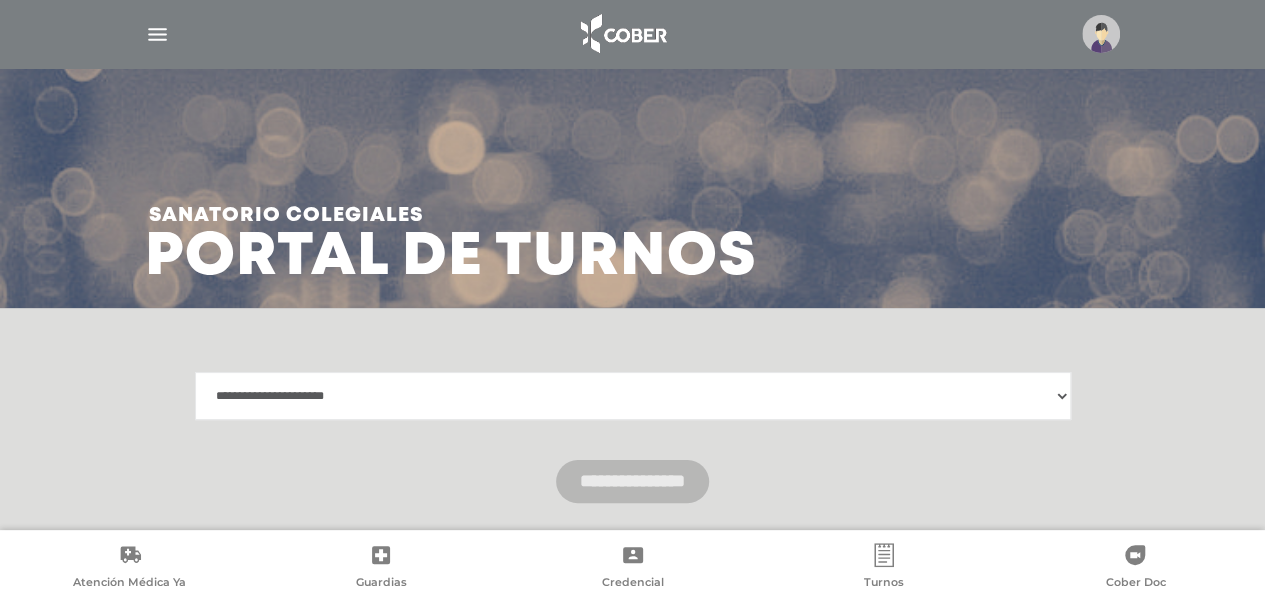click on "**********" at bounding box center [633, 396] 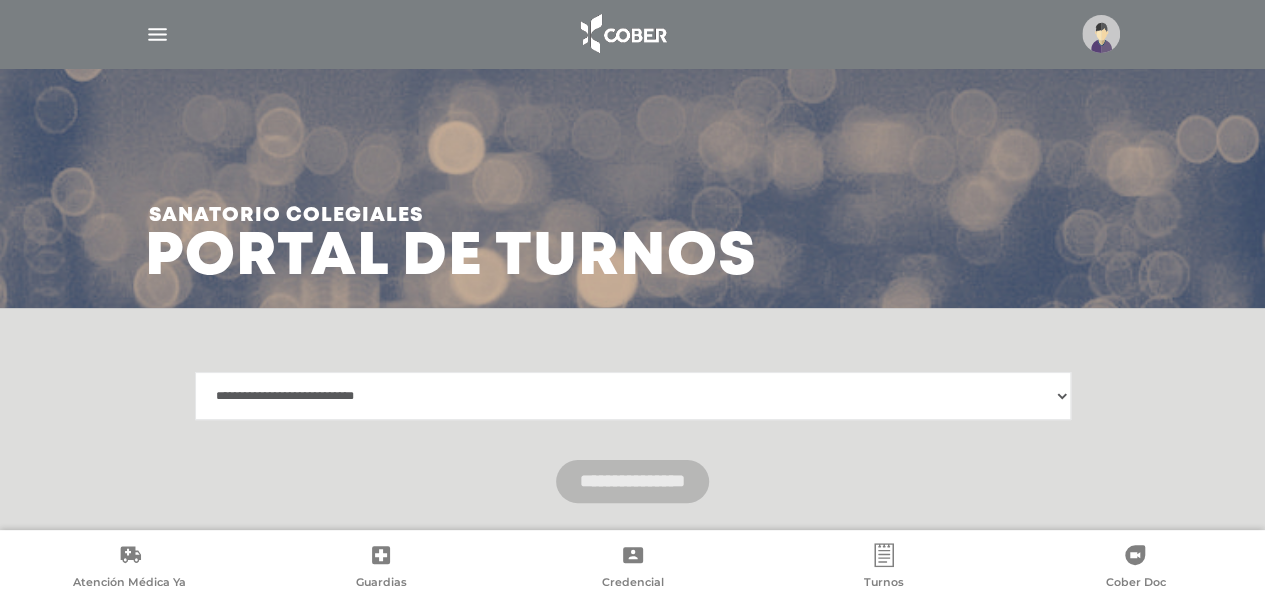 click on "**********" at bounding box center (633, 396) 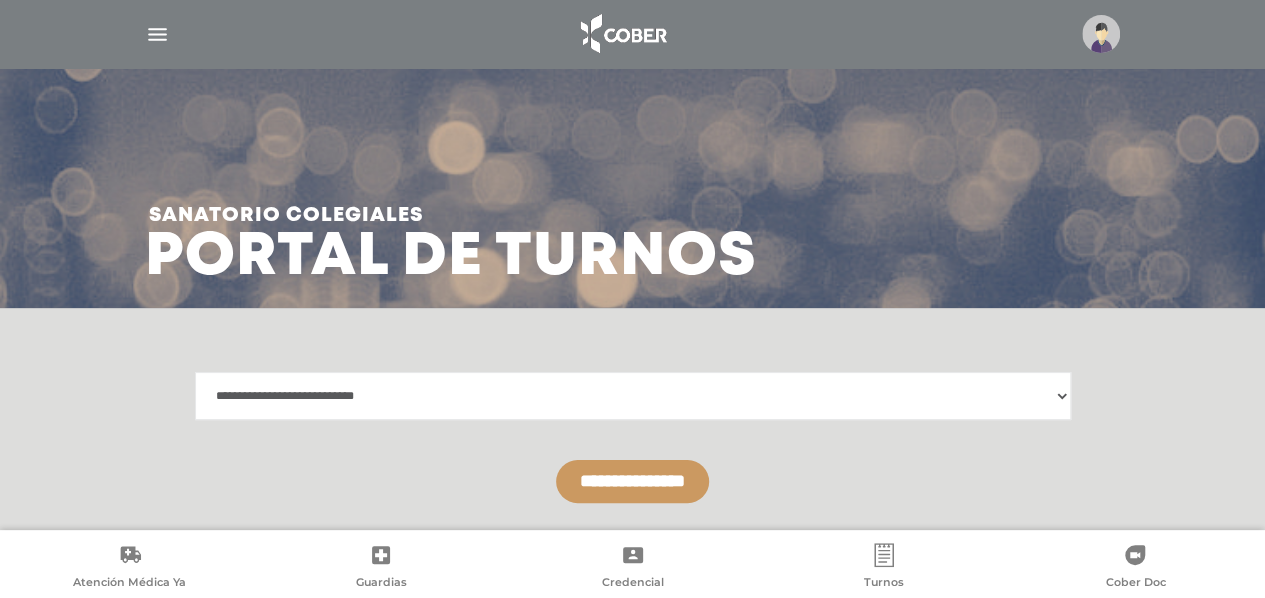 click on "**********" at bounding box center [632, 481] 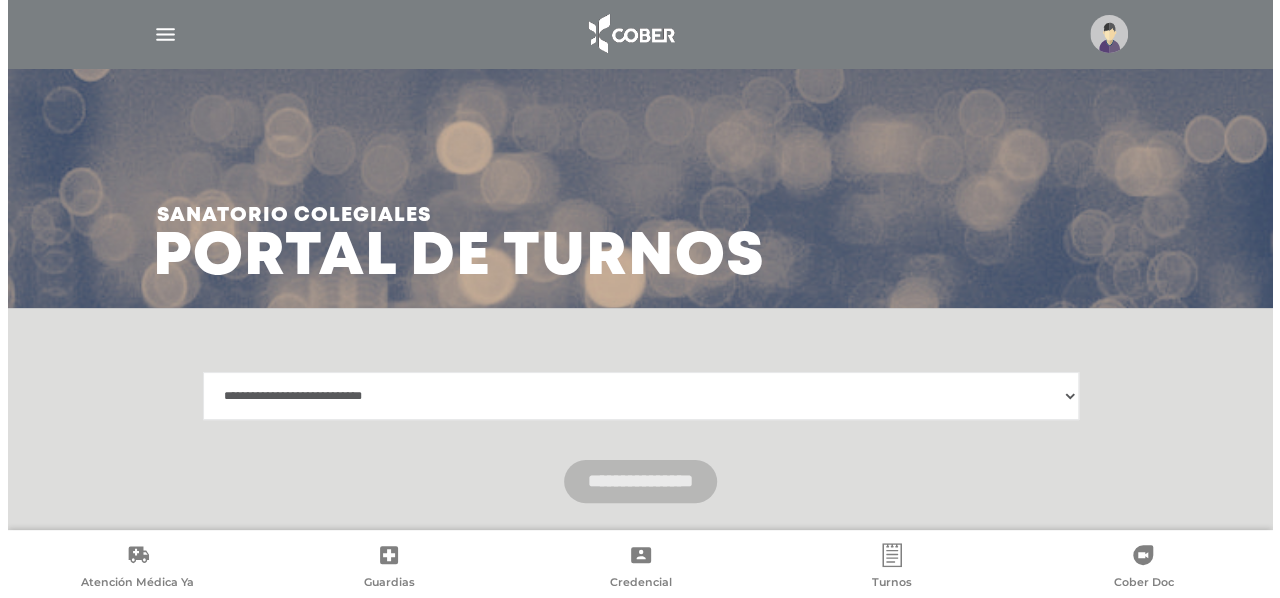 scroll, scrollTop: 61, scrollLeft: 0, axis: vertical 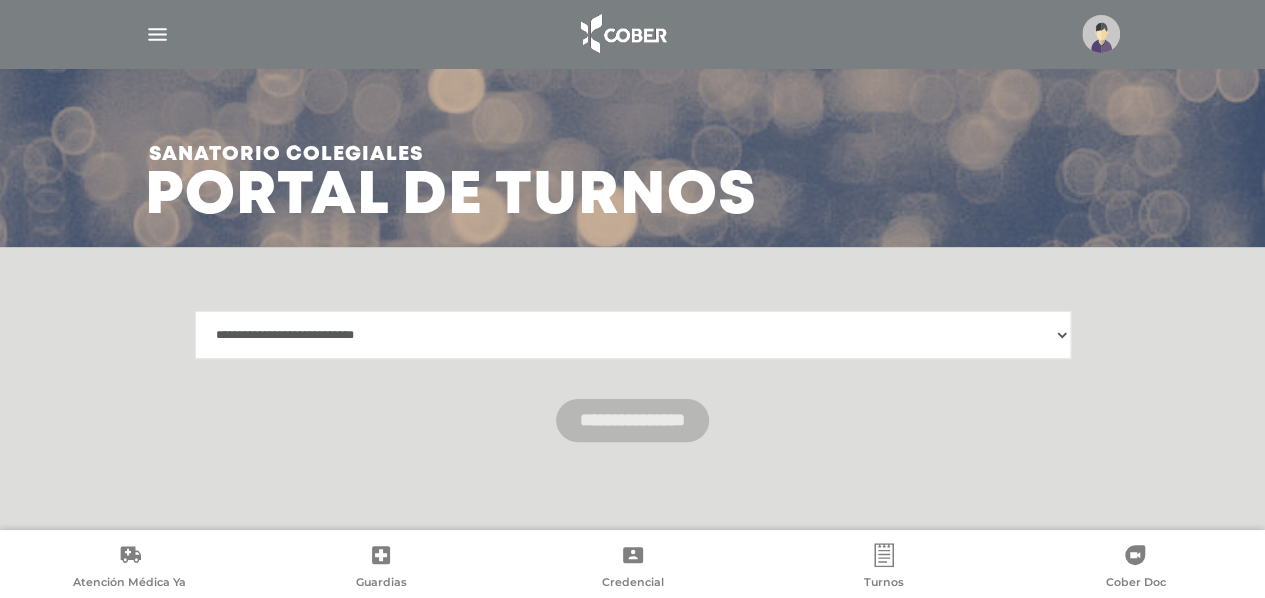 click on "**********" at bounding box center (633, 335) 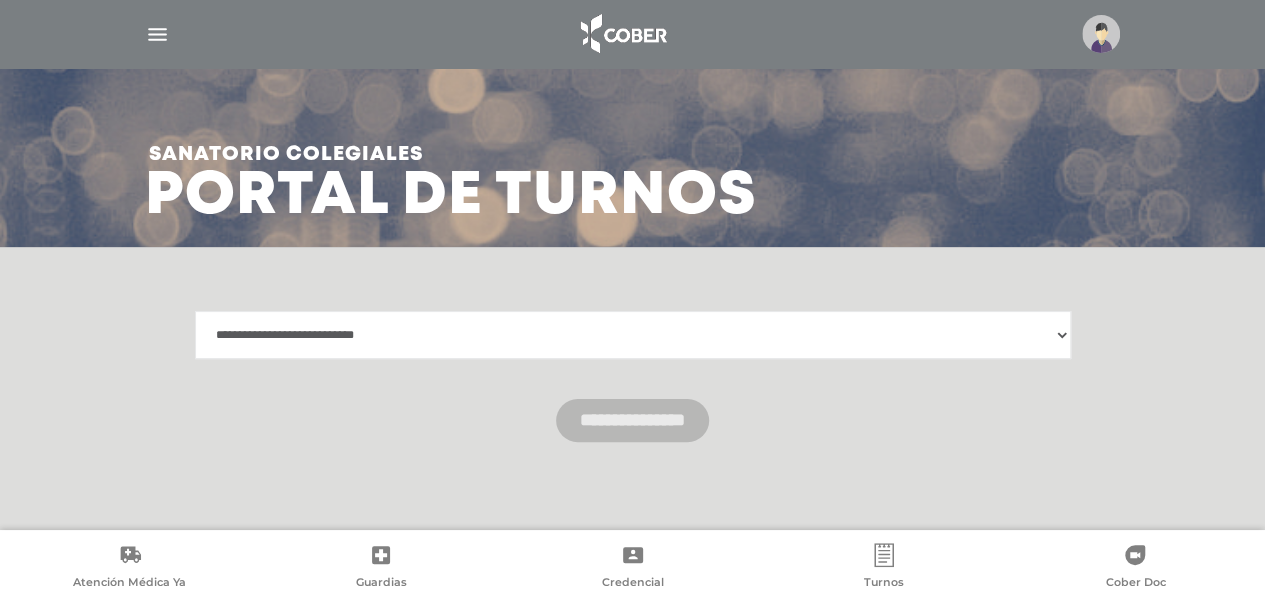 click on "**********" at bounding box center [633, 335] 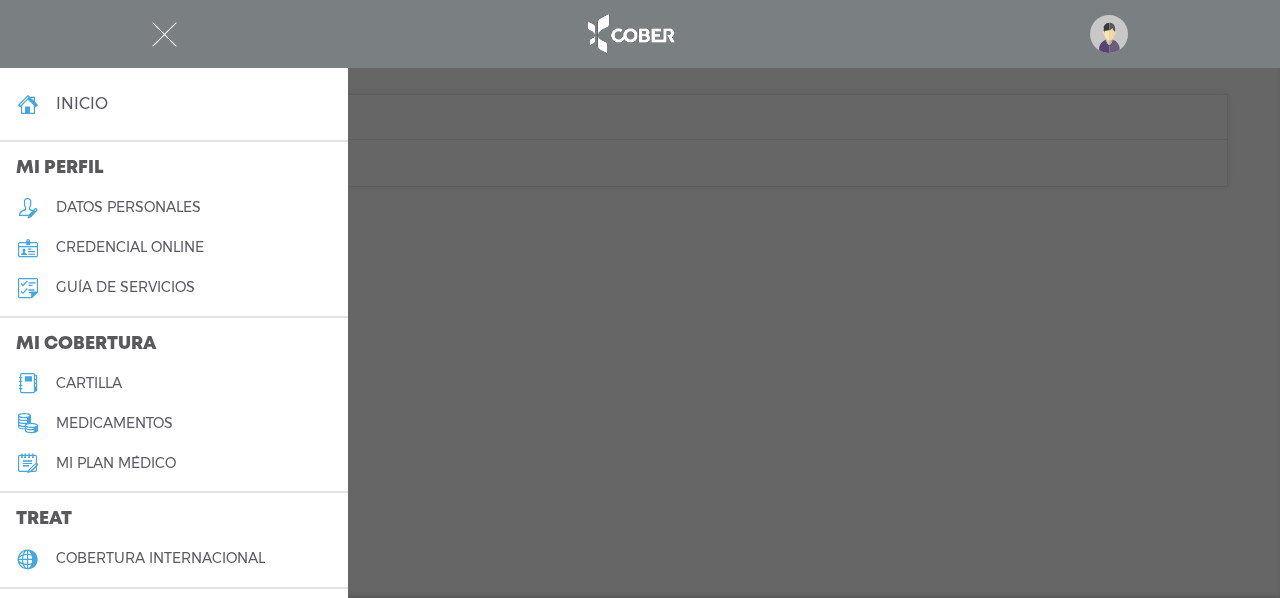 scroll, scrollTop: 541, scrollLeft: 0, axis: vertical 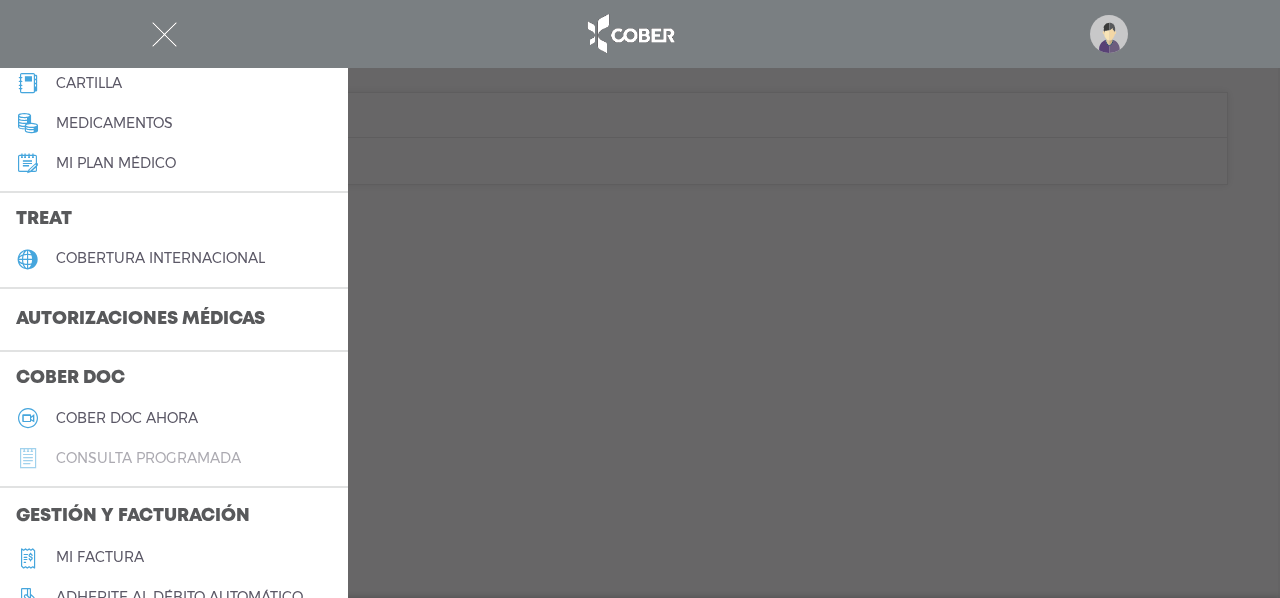 click on "consulta programada" at bounding box center [148, 458] 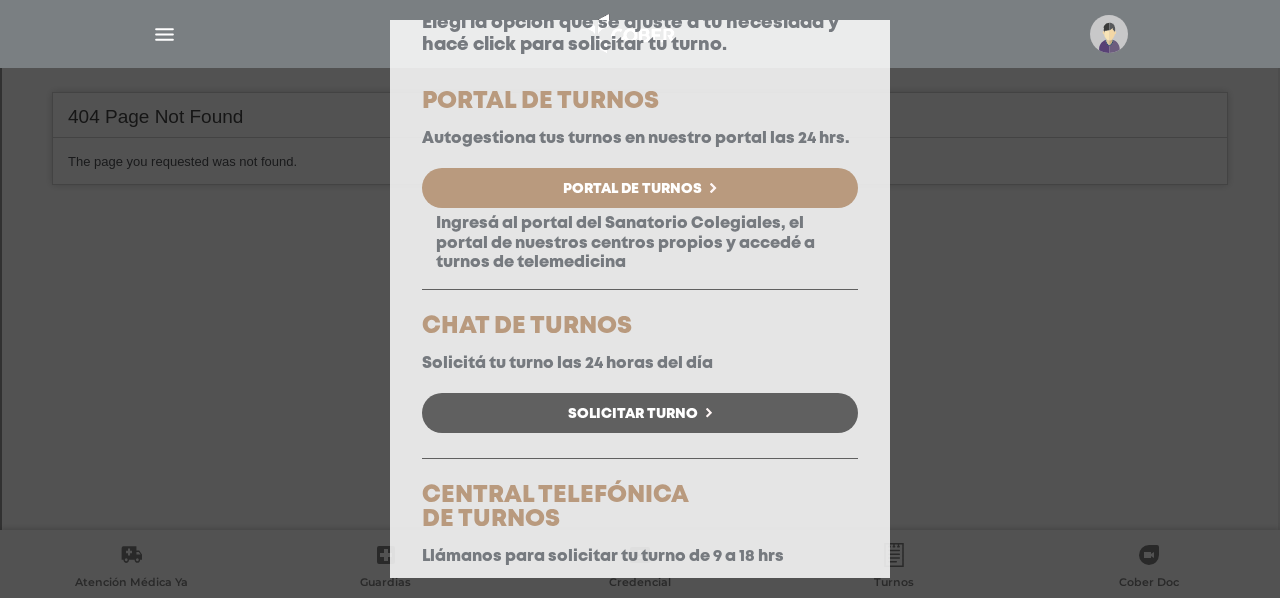 scroll, scrollTop: 92, scrollLeft: 0, axis: vertical 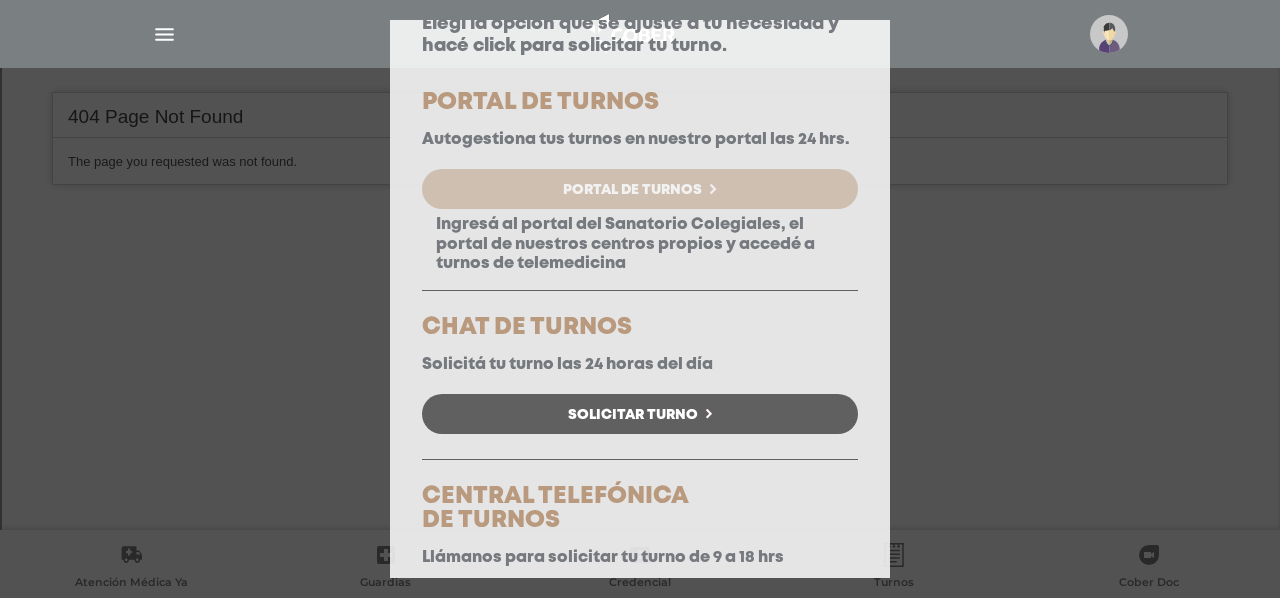 click on "Portal de Turnos" at bounding box center (632, 190) 